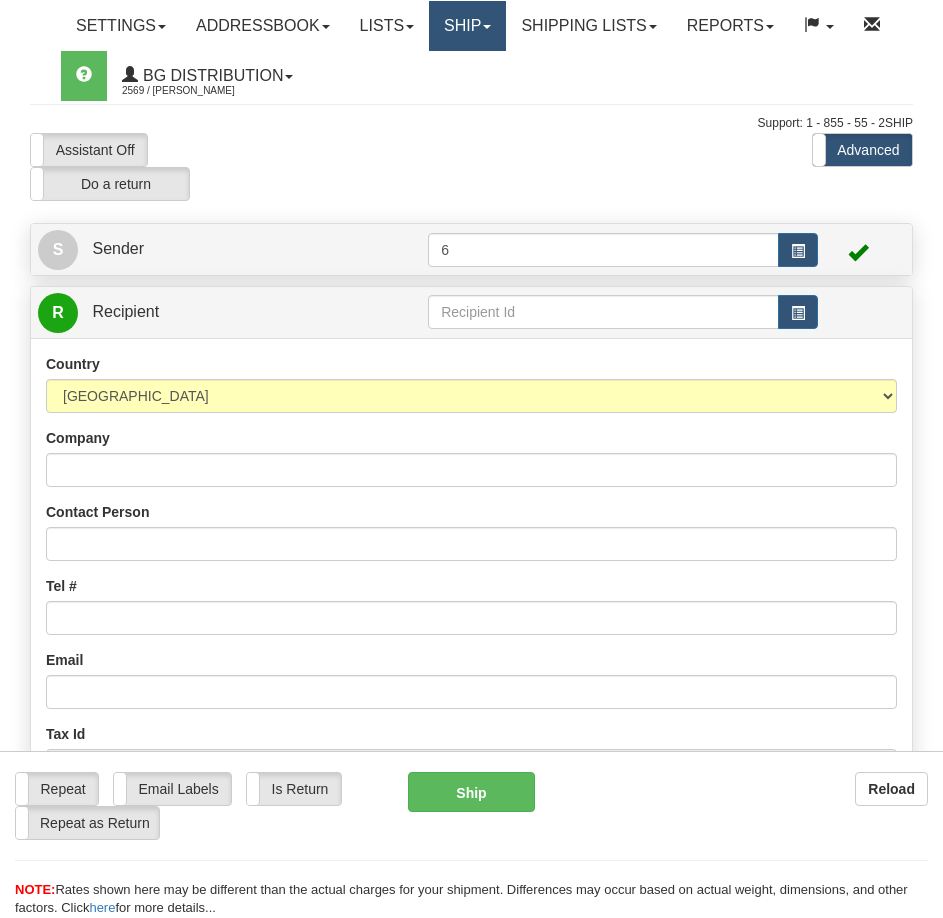 scroll, scrollTop: 0, scrollLeft: 0, axis: both 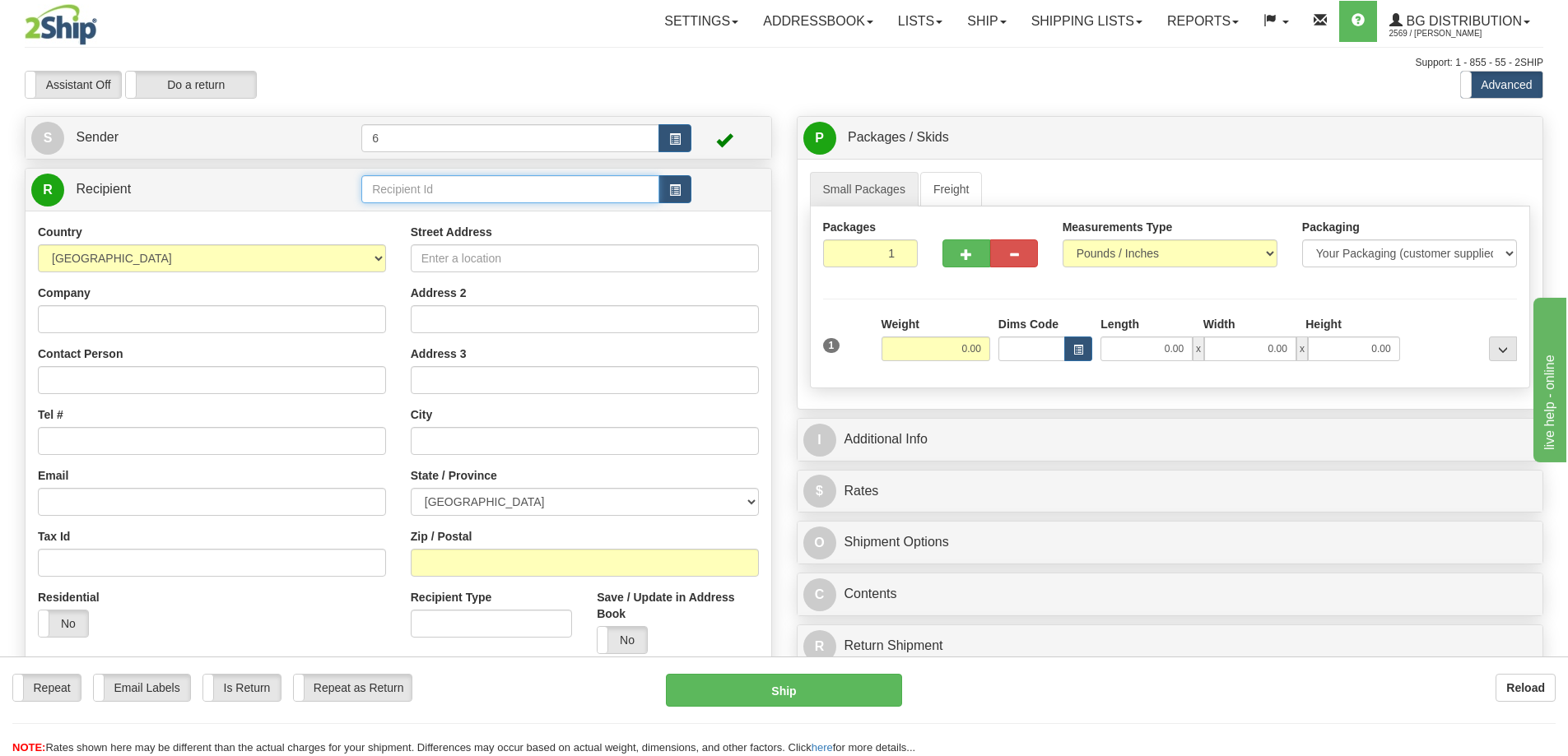 click at bounding box center (510, 189) 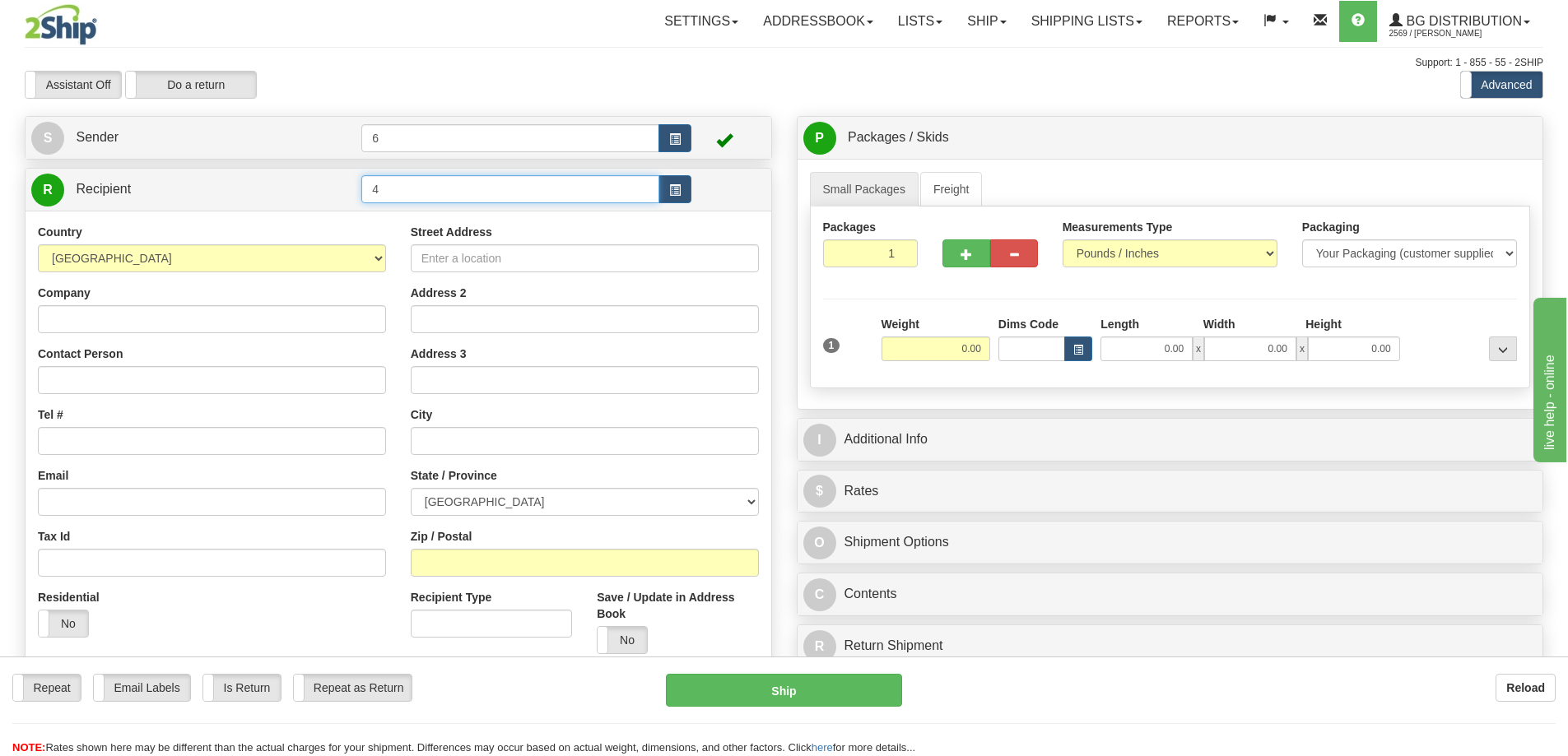 type on "4" 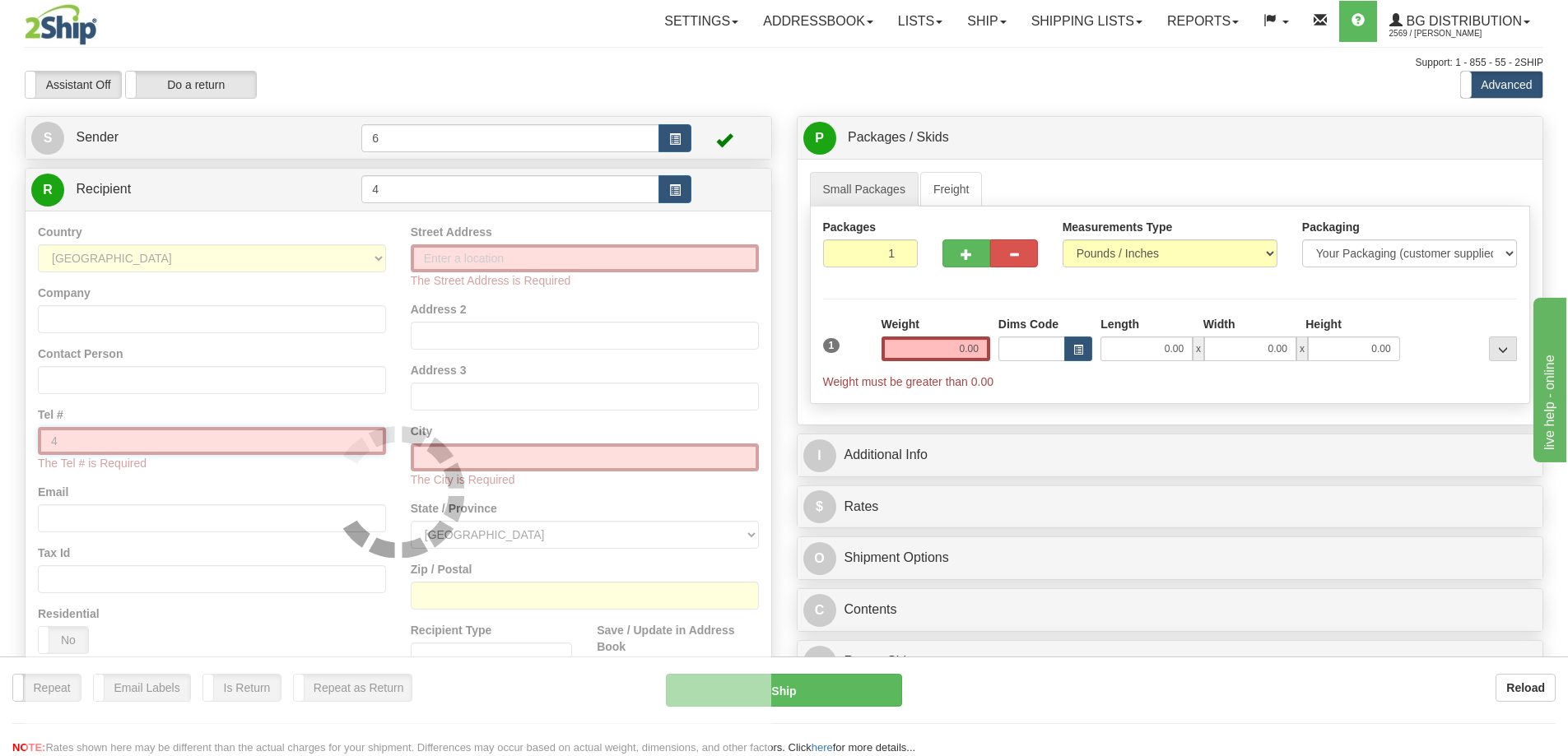 type on "40" 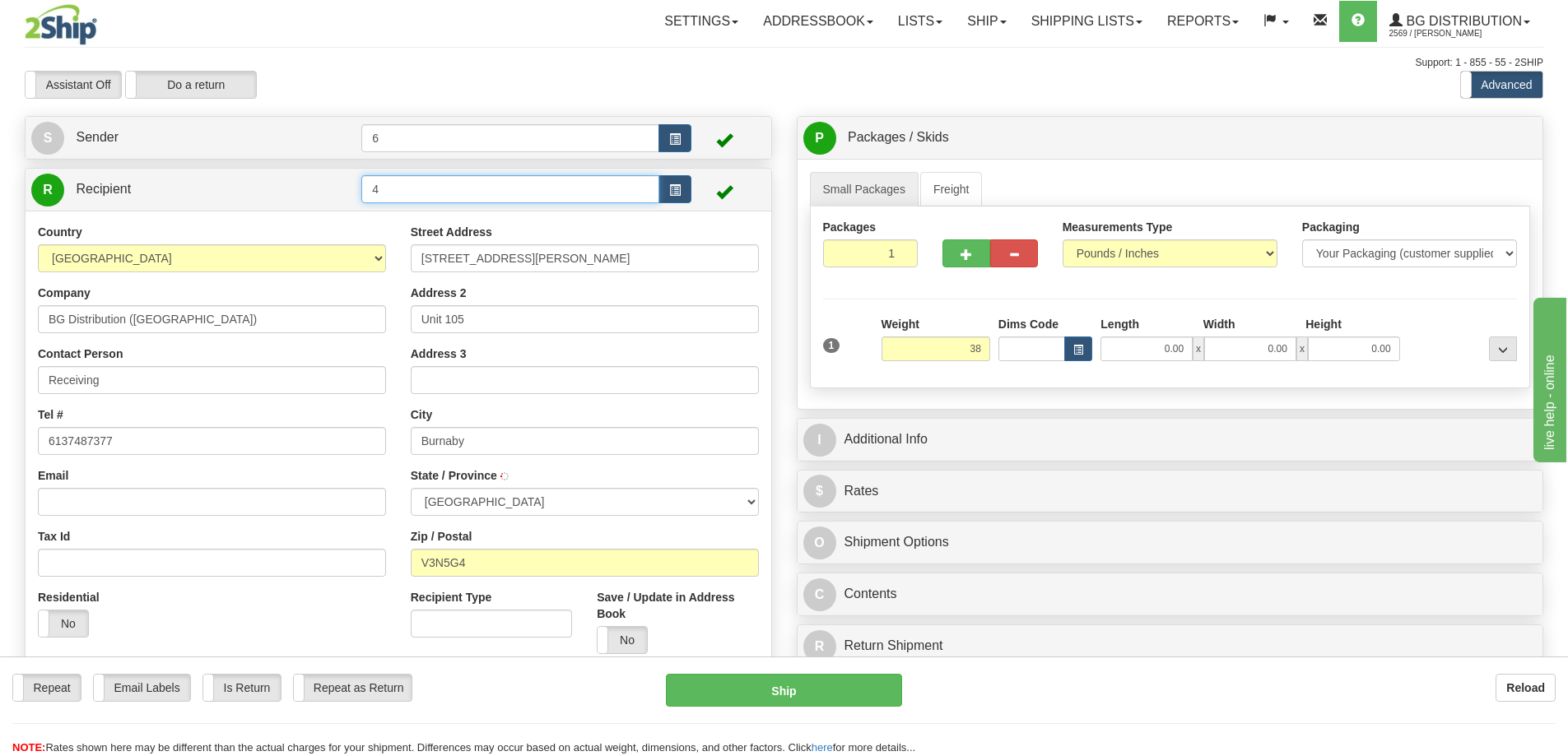 type on "38.00" 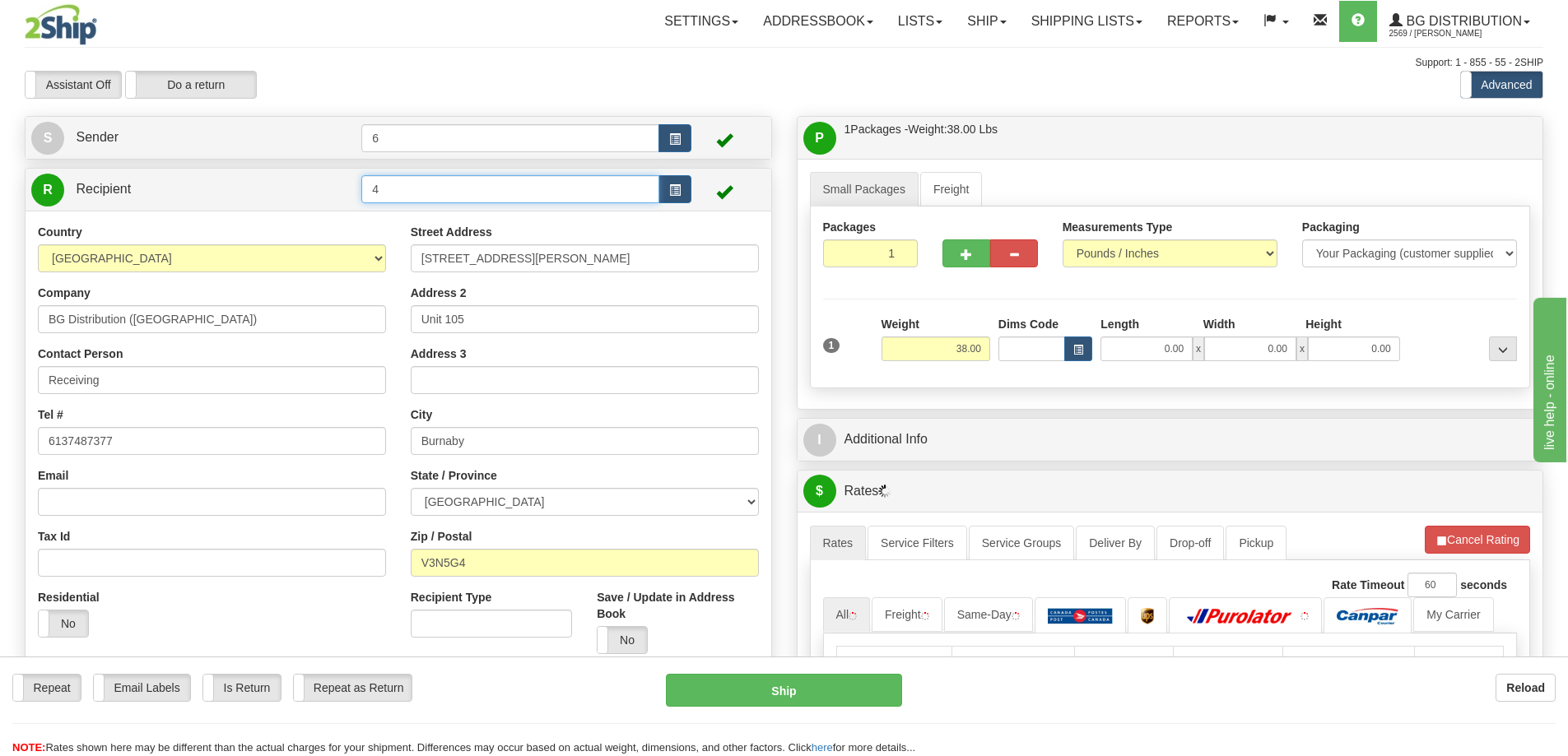 click on "4" at bounding box center [510, 189] 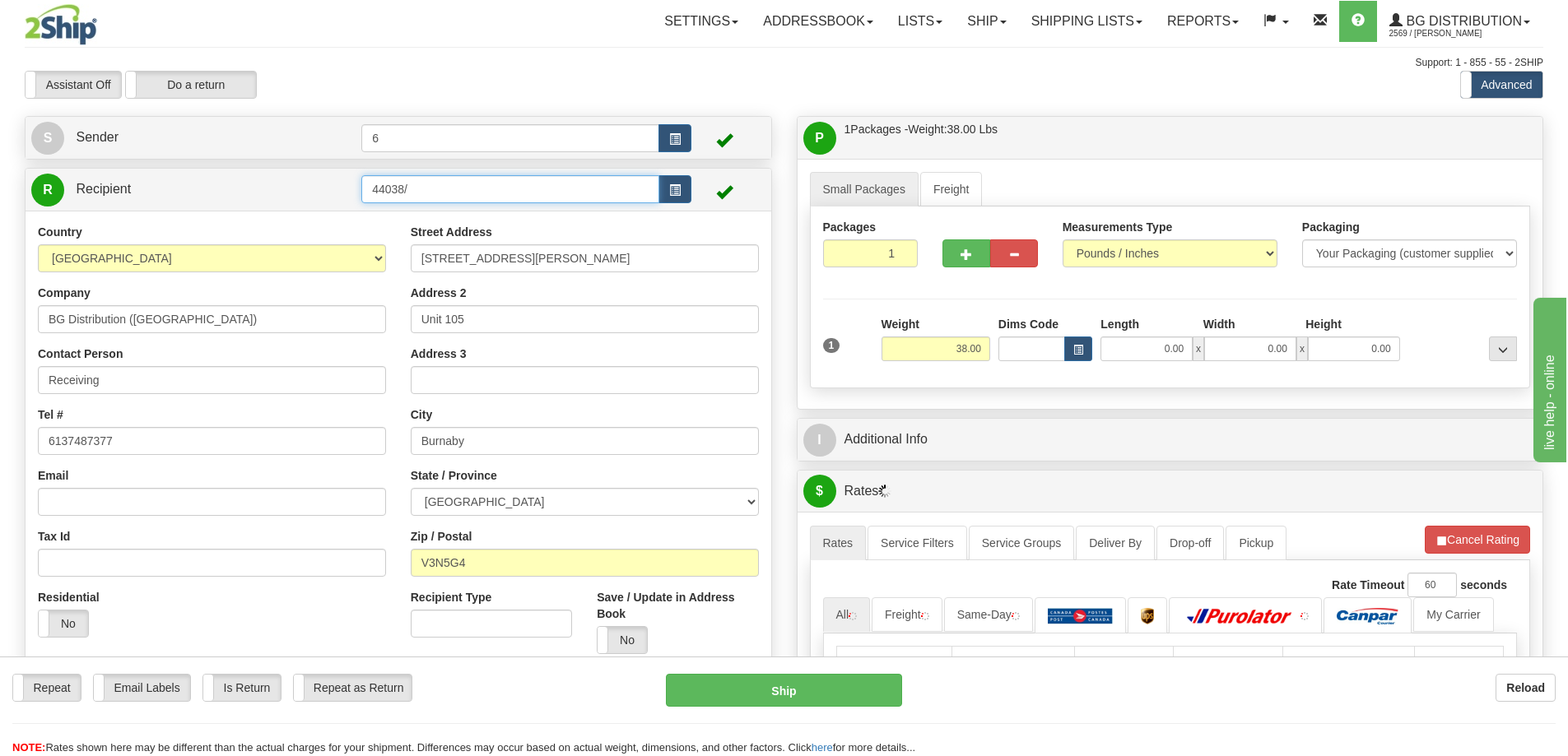 type on "44038/" 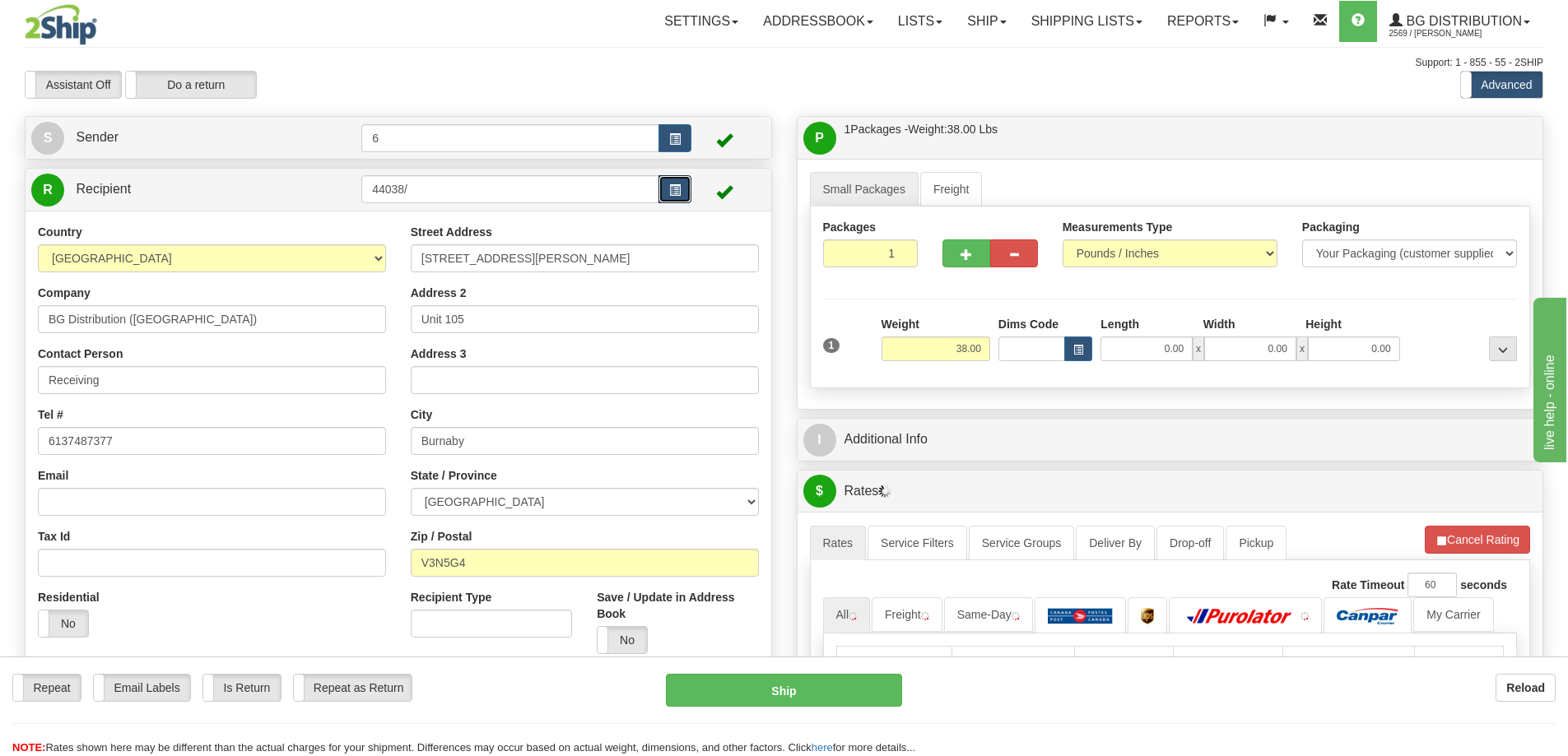 type 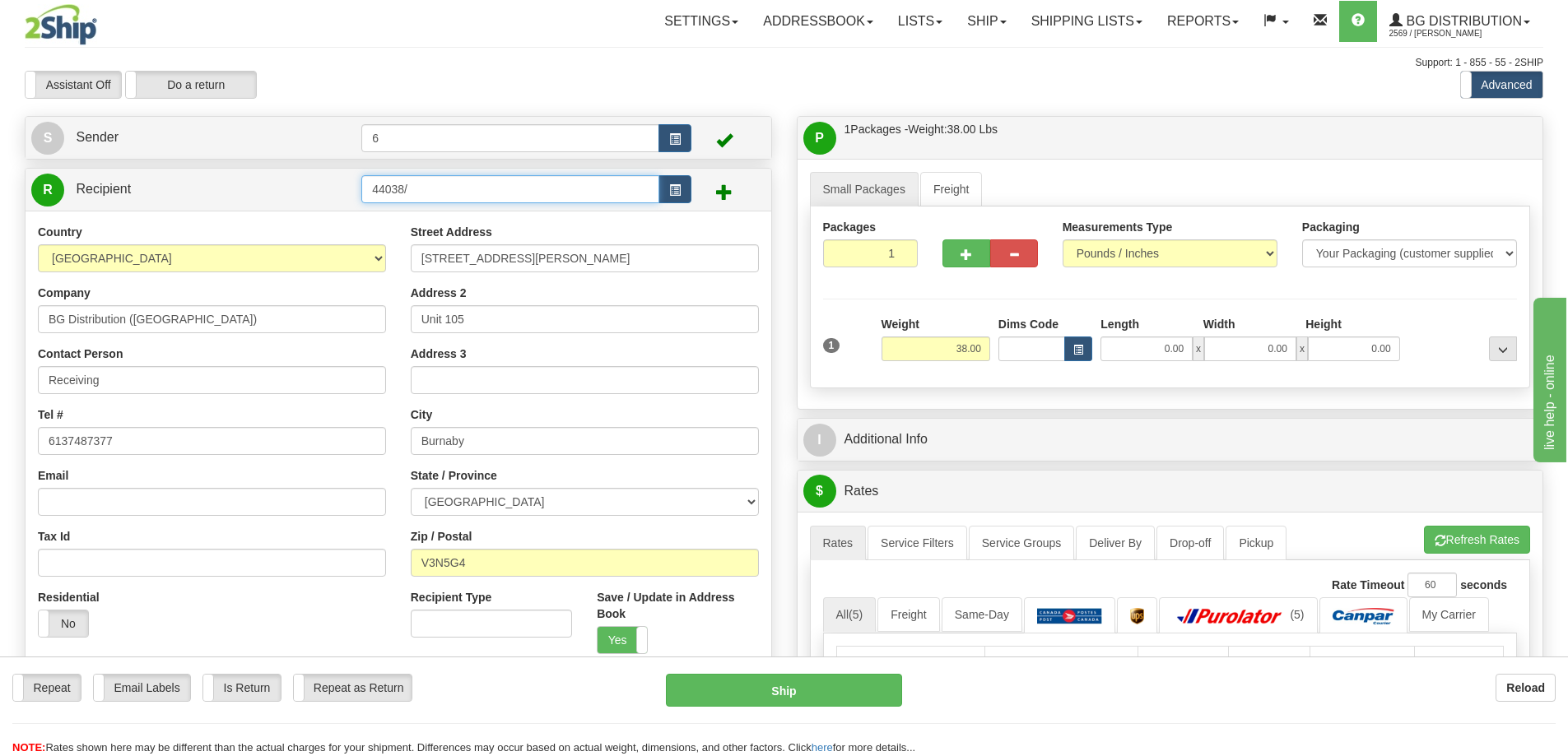 click on "44038/" at bounding box center [510, 189] 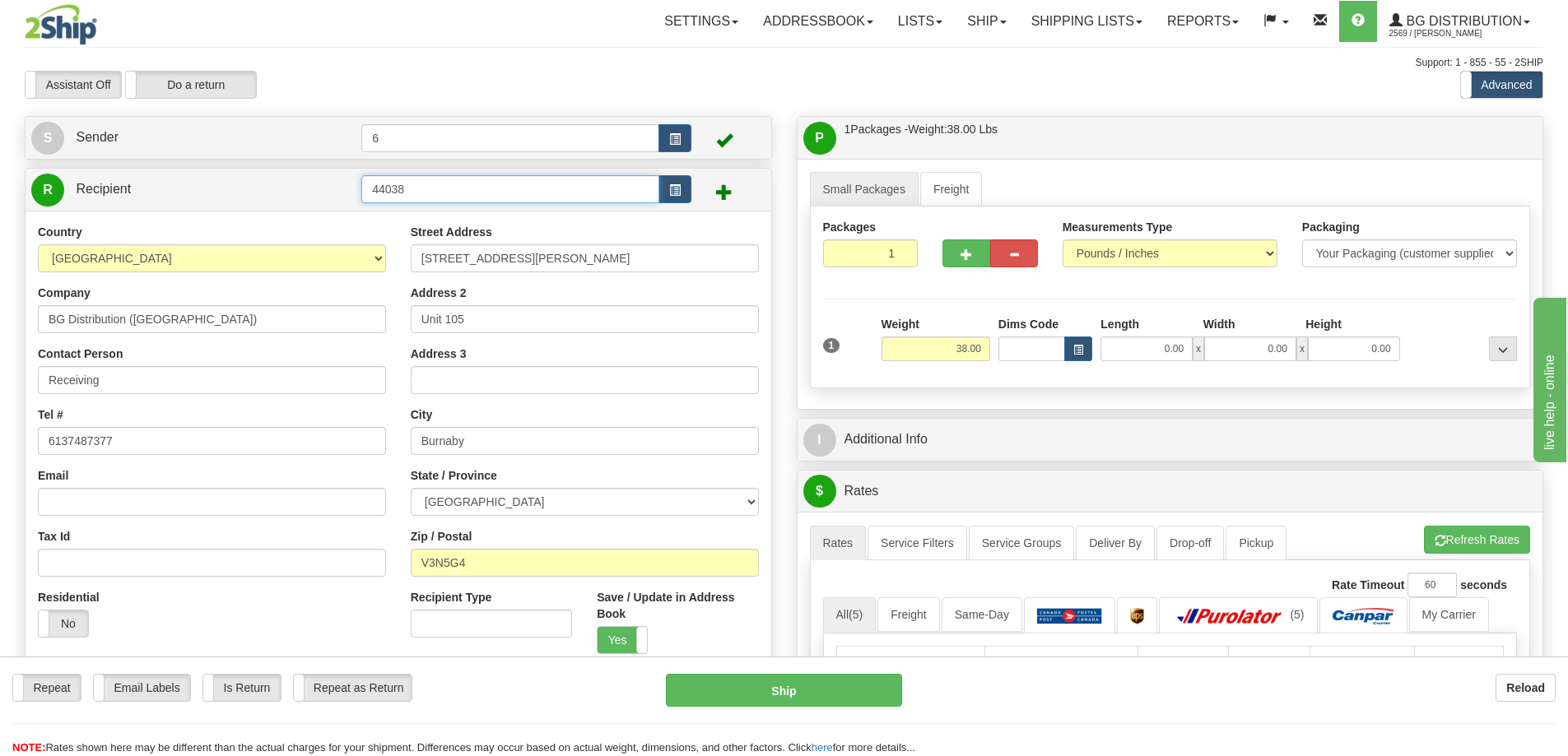 type on "44038" 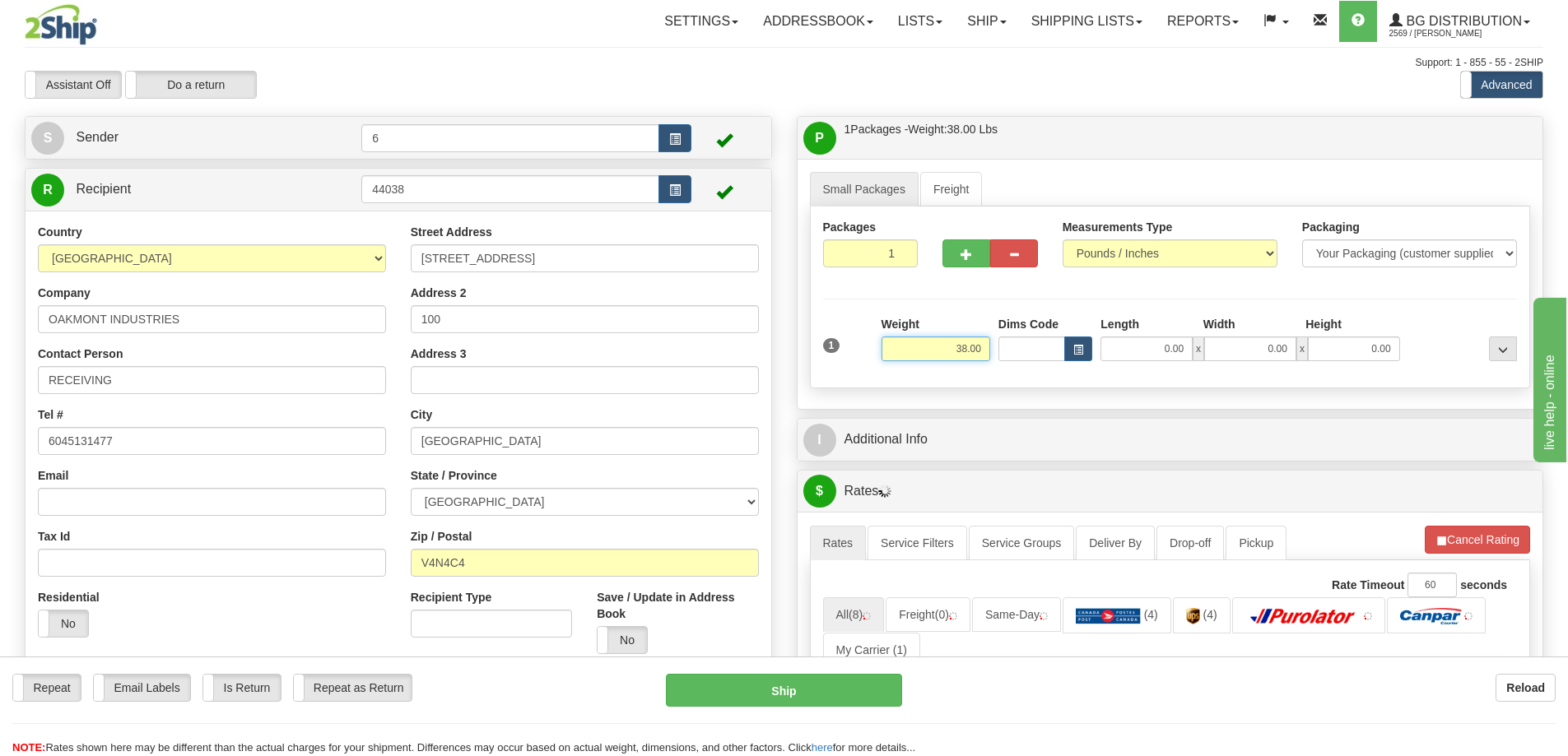 drag, startPoint x: 933, startPoint y: 346, endPoint x: 1092, endPoint y: 371, distance: 160.95341 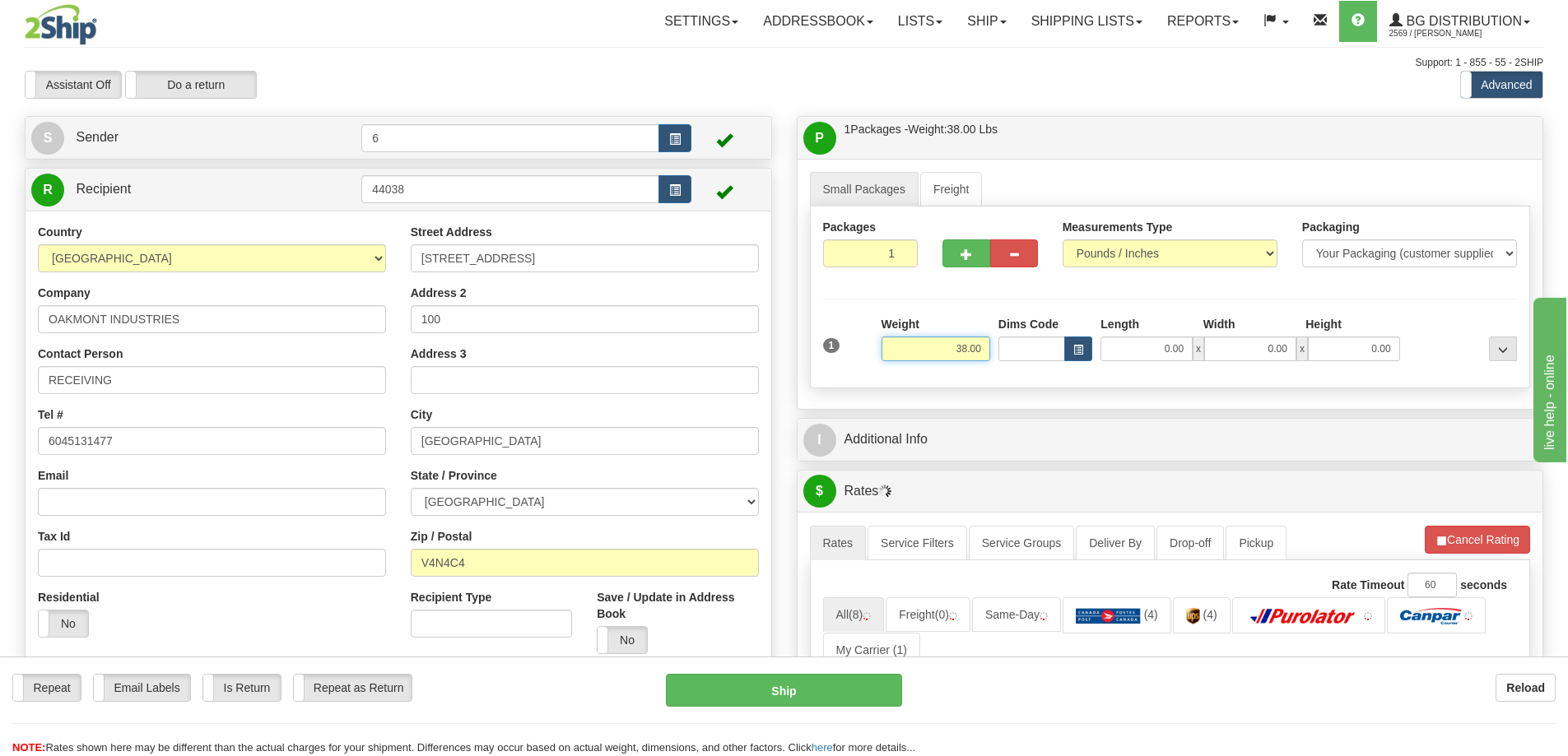 click on "1
Weight
38.00
Dims Code
x x" at bounding box center [1170, 345] 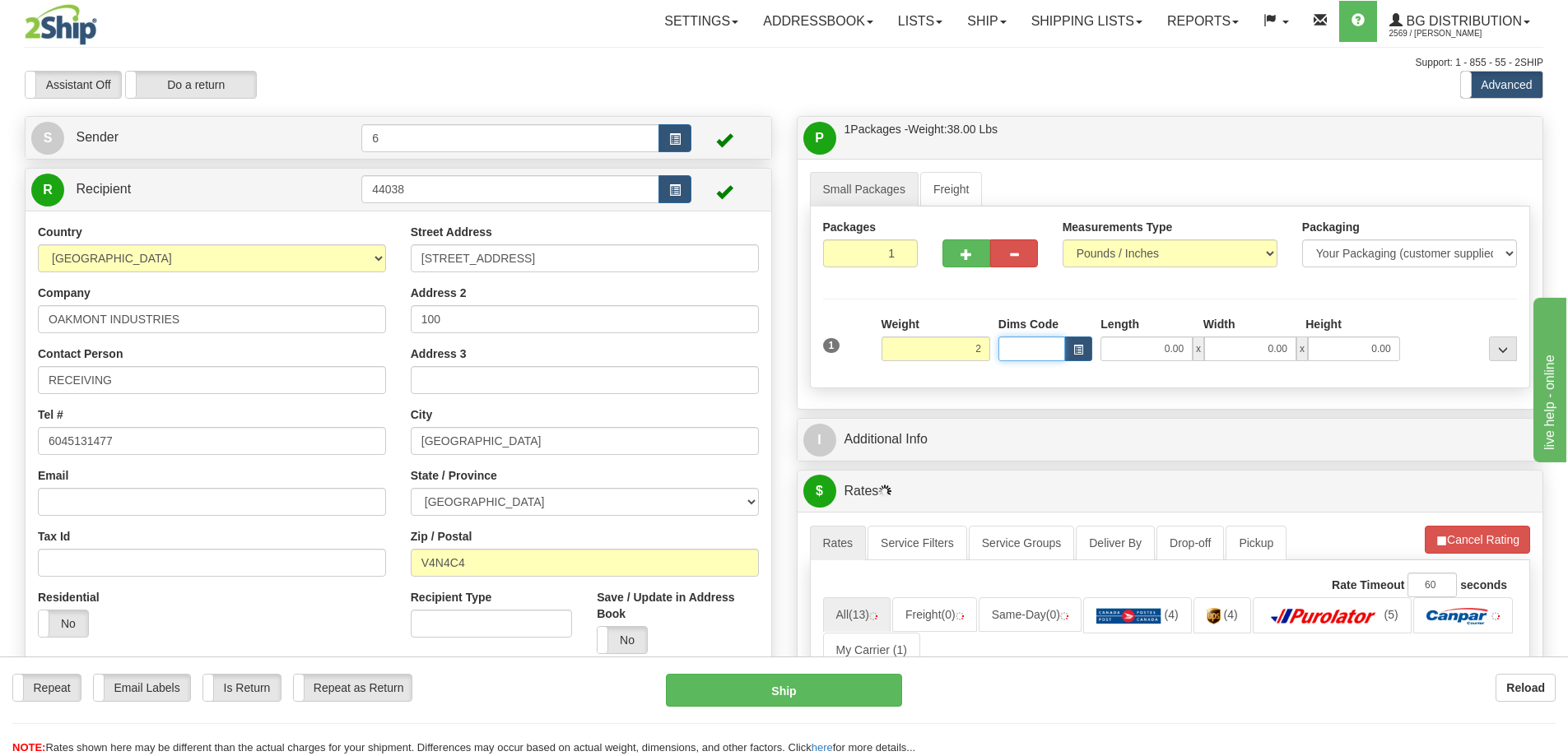type on "2.00" 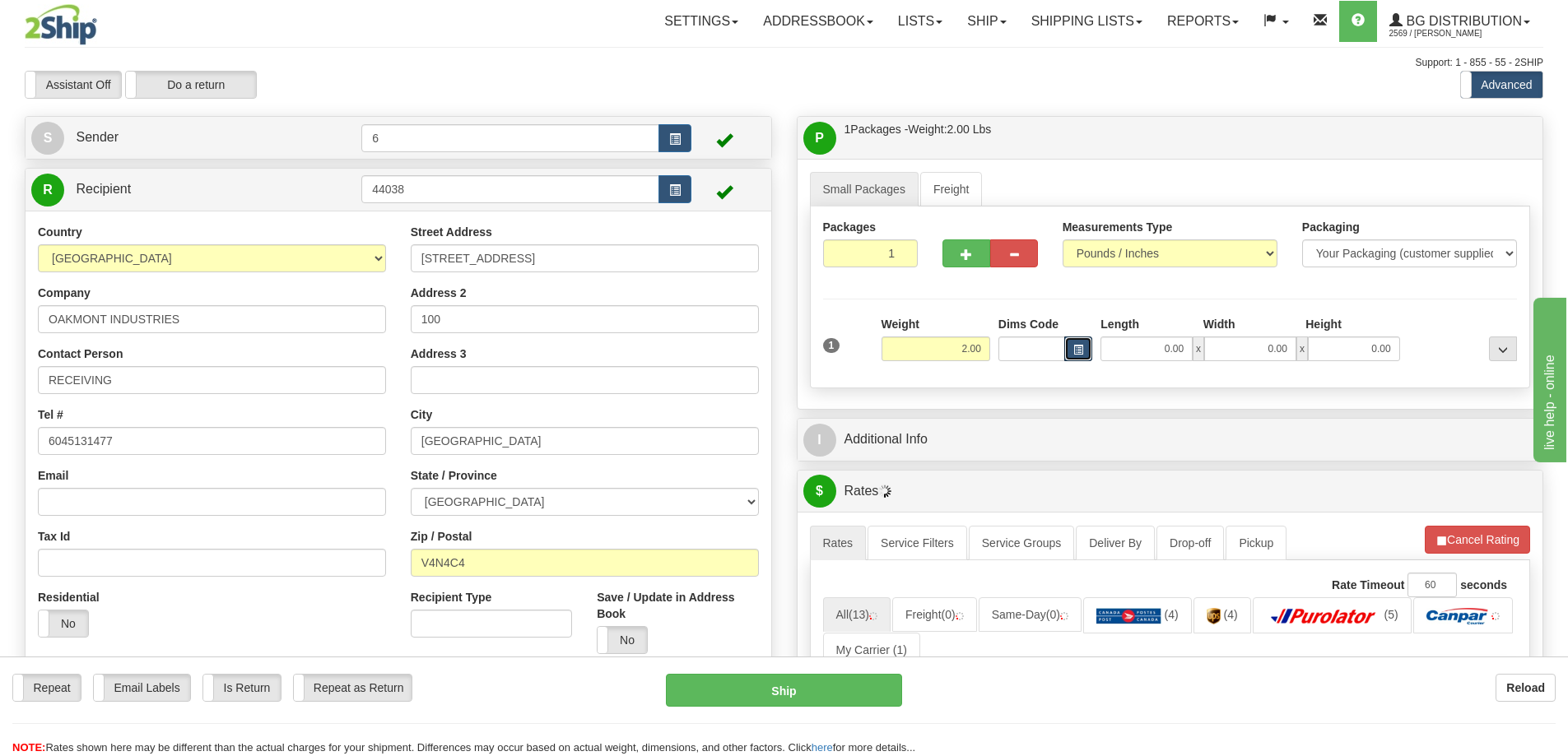 type 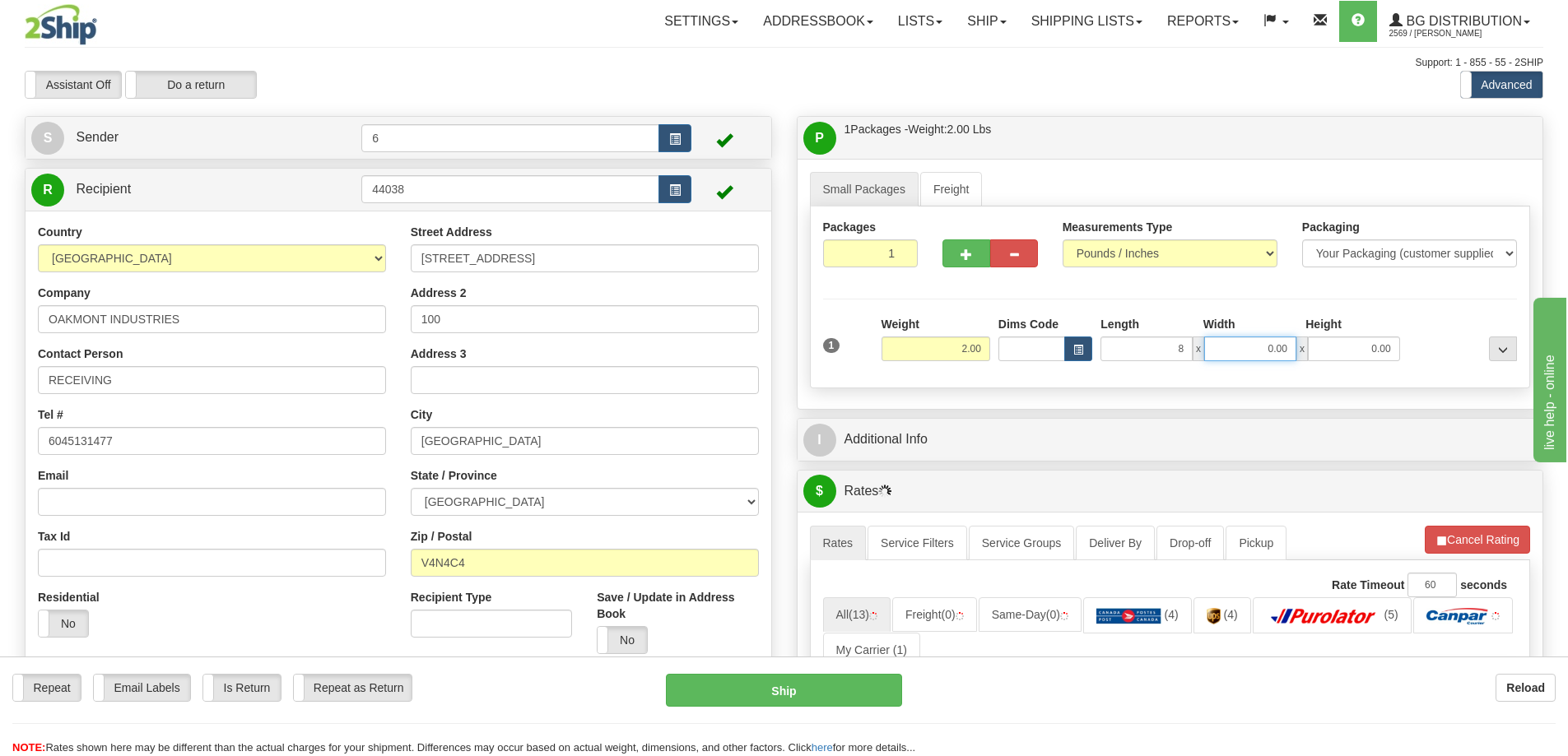 type on "8.00" 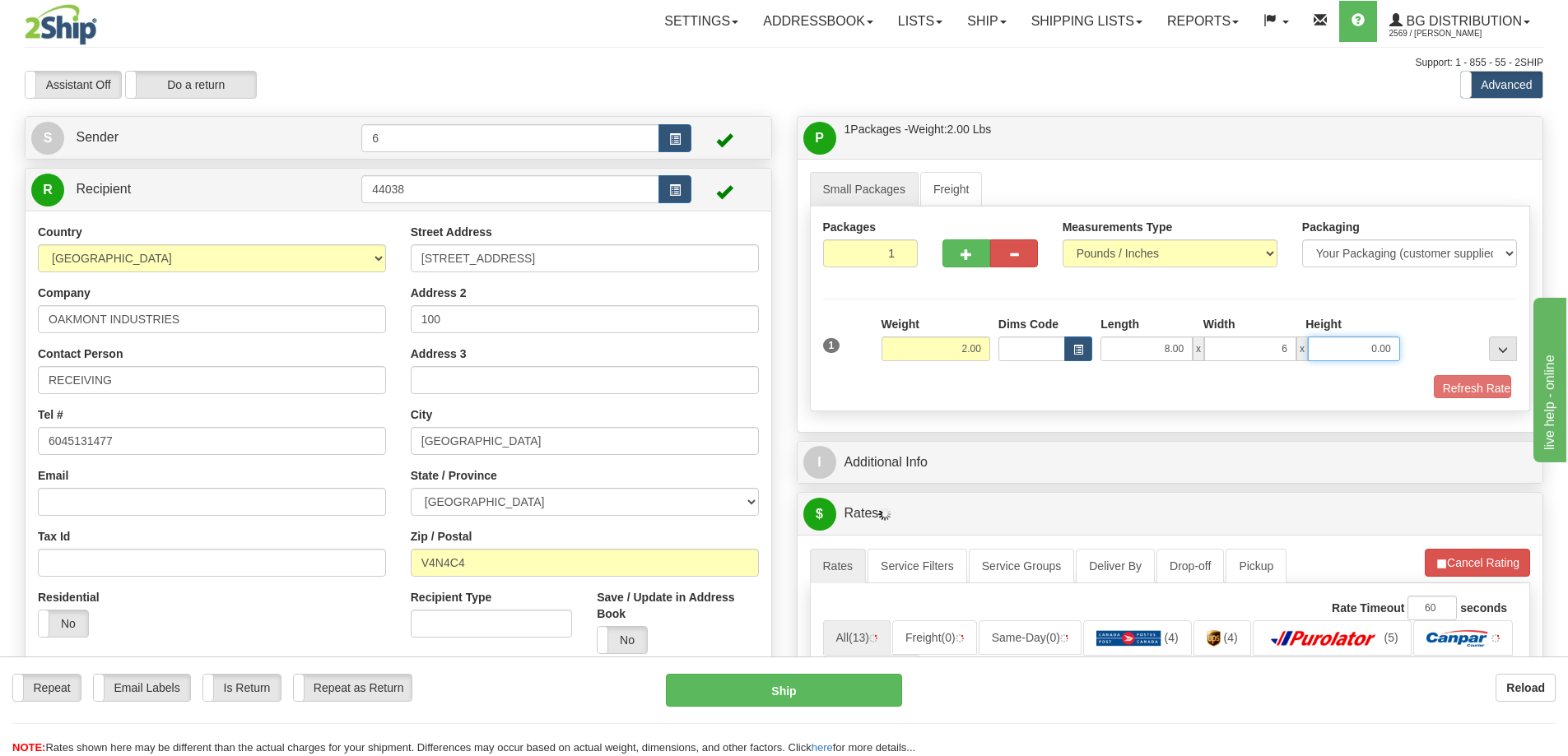 type on "6.00" 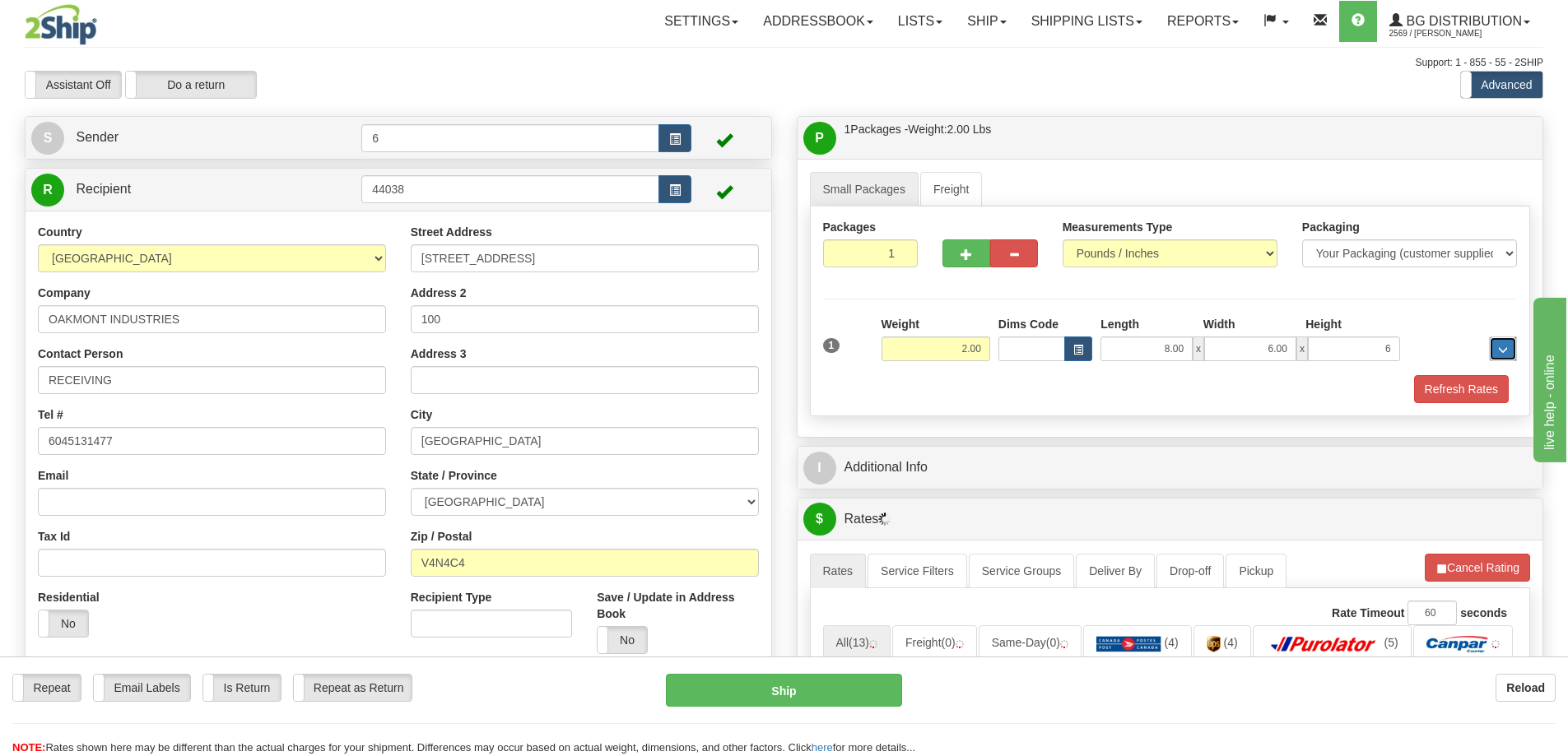 type on "6.00" 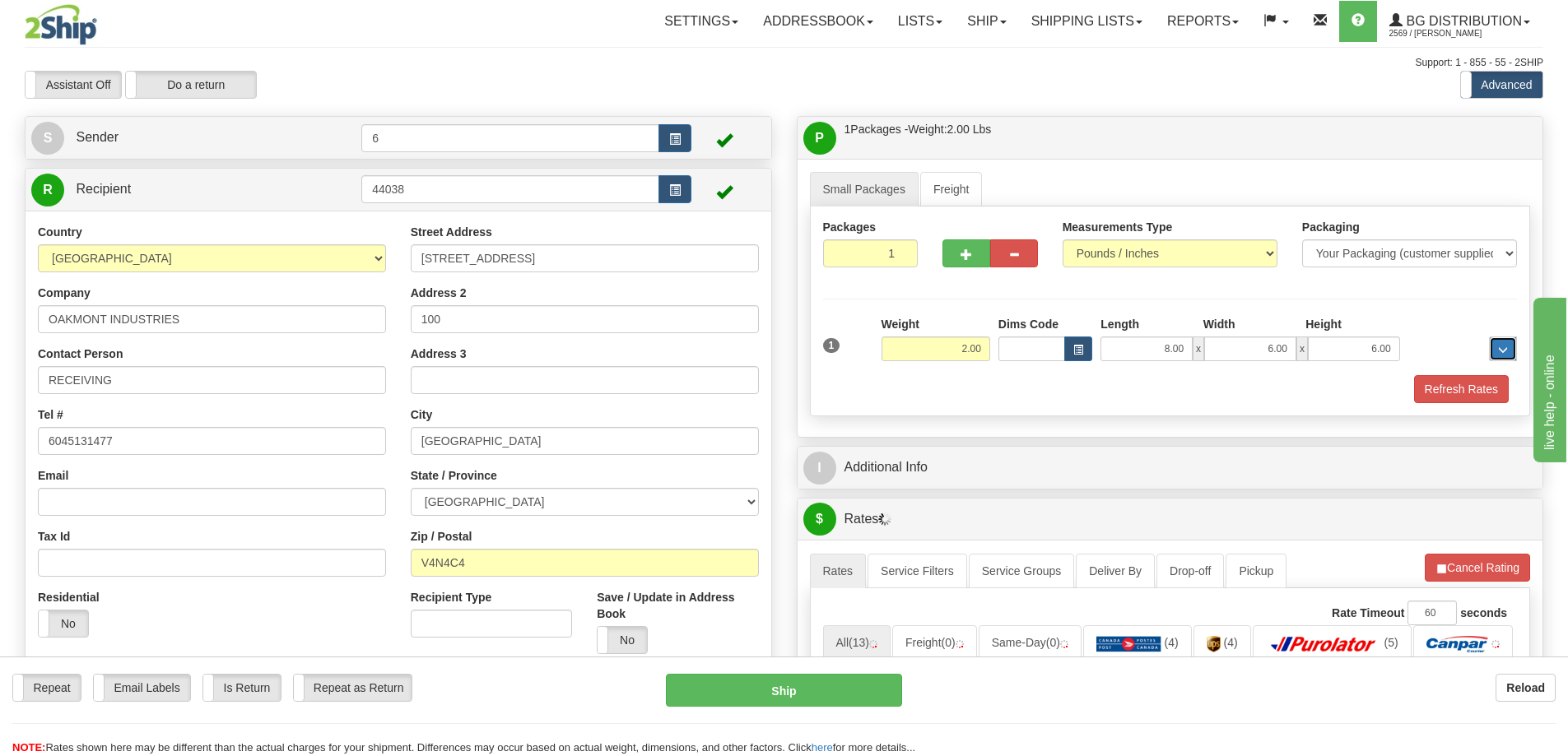 type 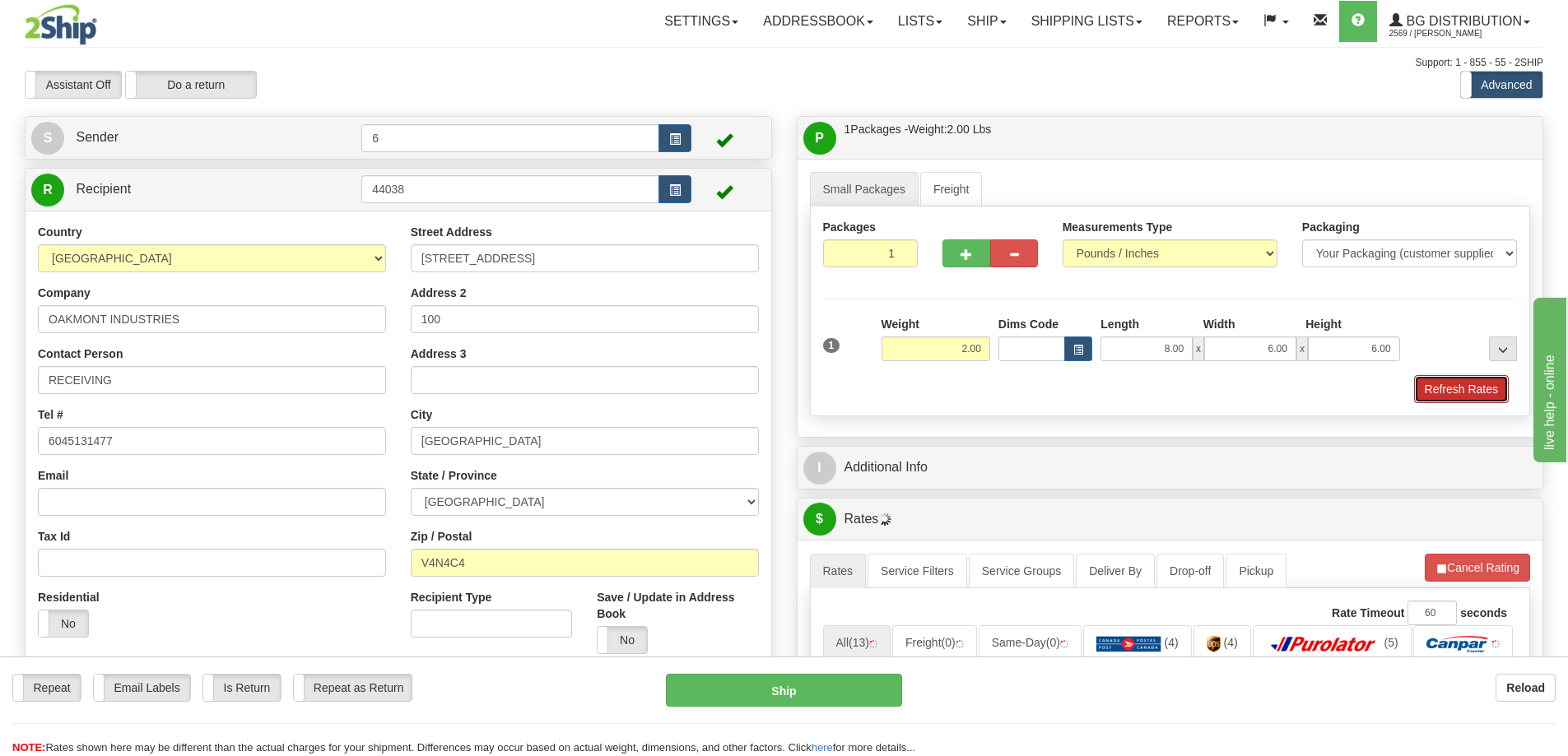 click on "Refresh Rates" at bounding box center [1461, 389] 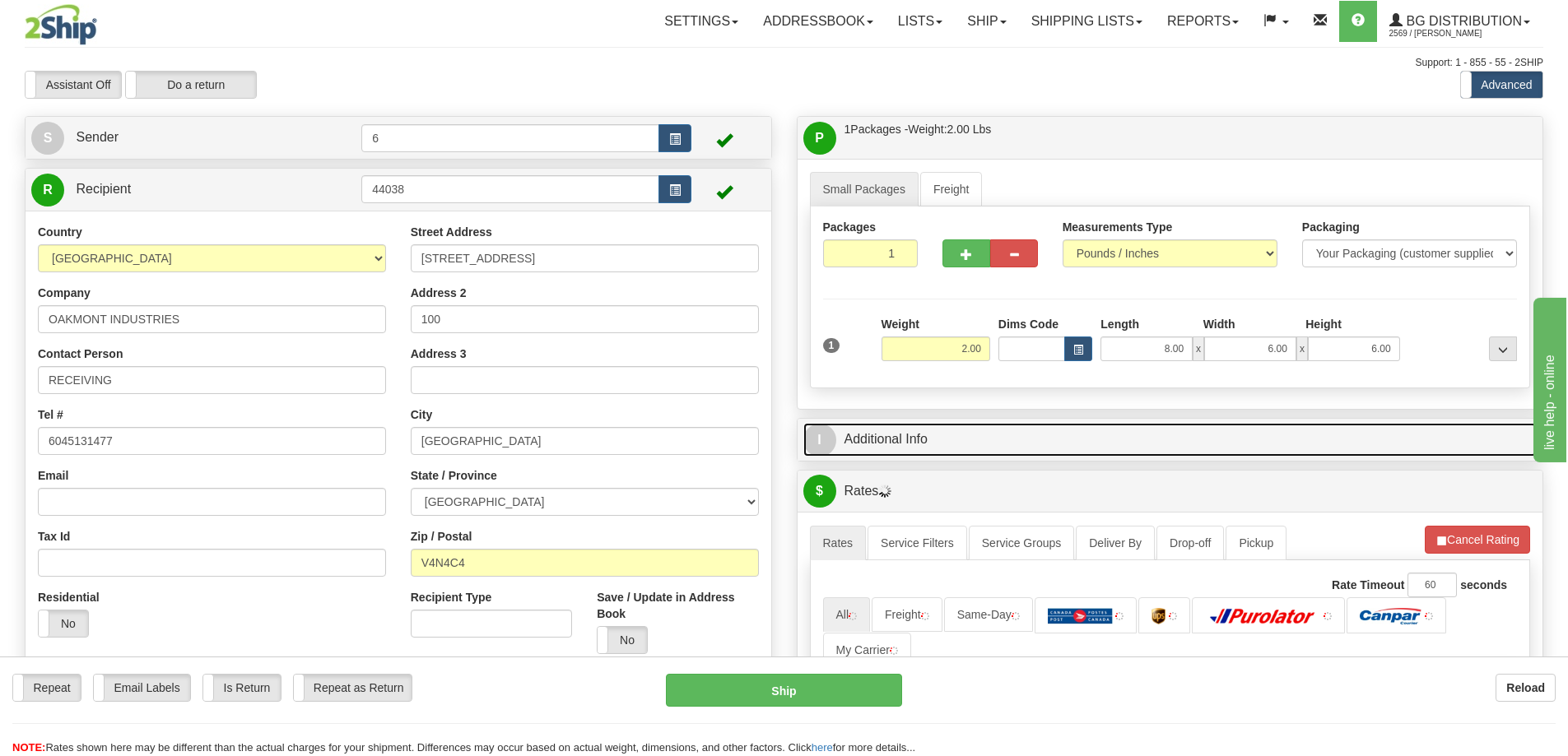 click on "I Additional Info" at bounding box center (1170, 439) 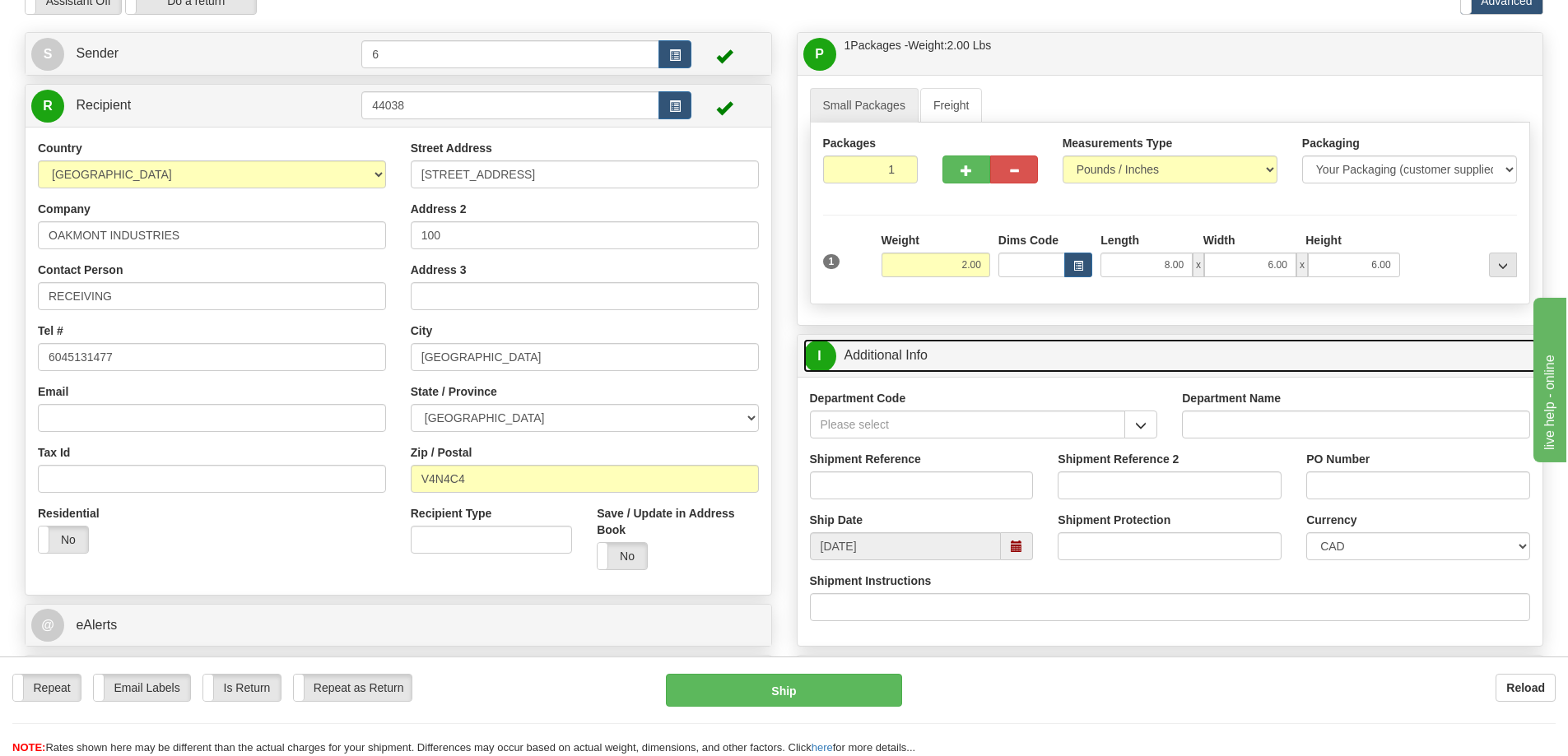 scroll, scrollTop: 329, scrollLeft: 0, axis: vertical 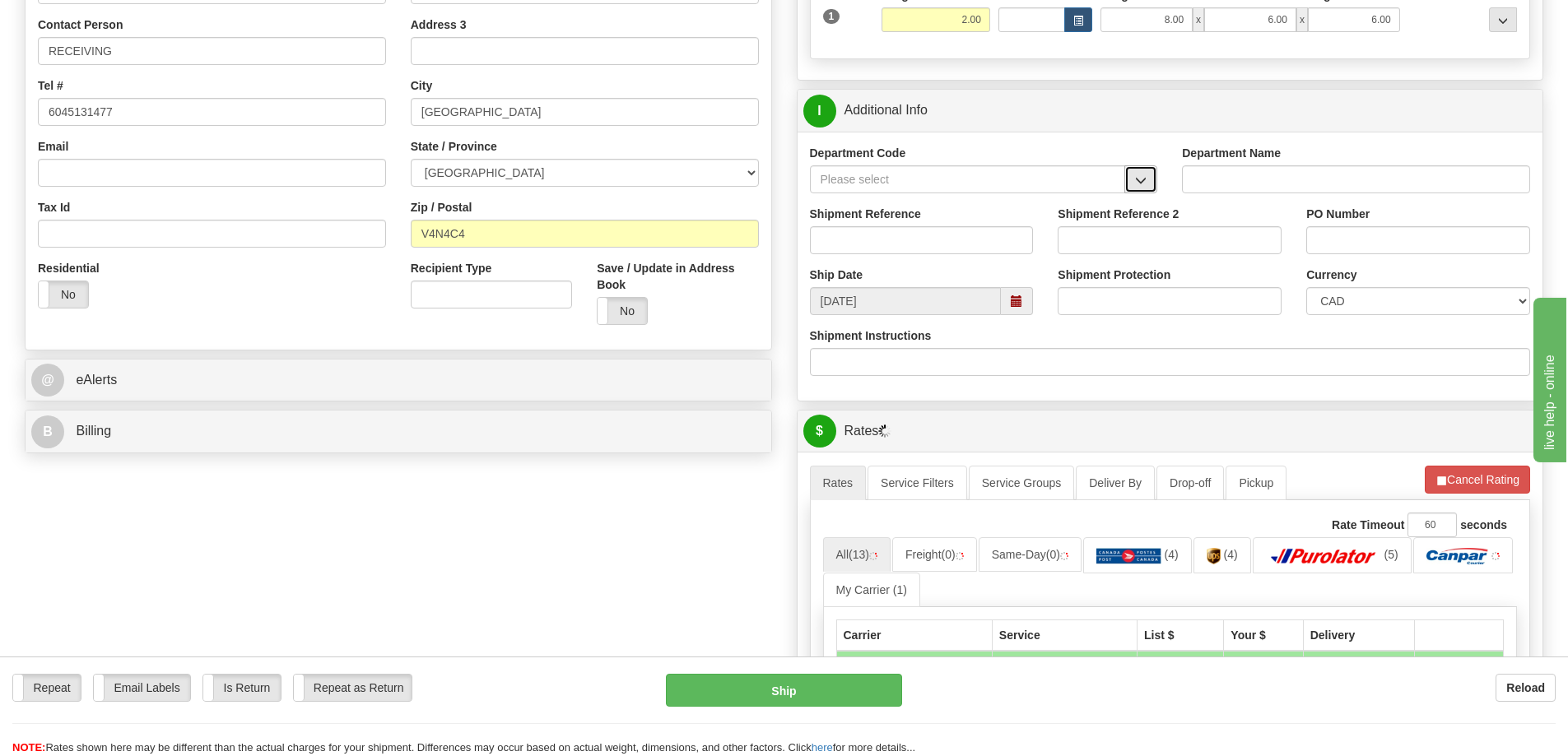 click at bounding box center (1141, 180) 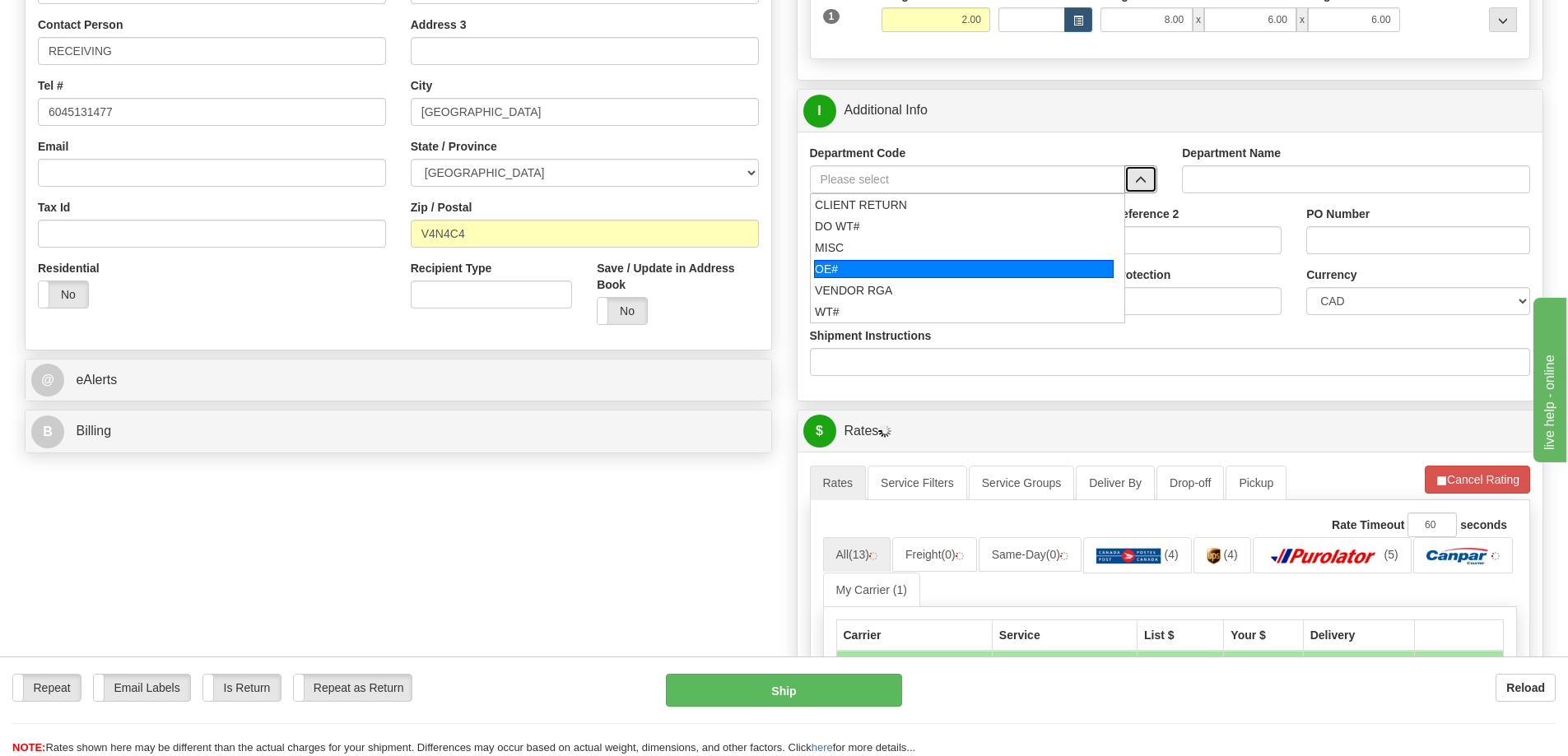 click on "OE#" at bounding box center (964, 269) 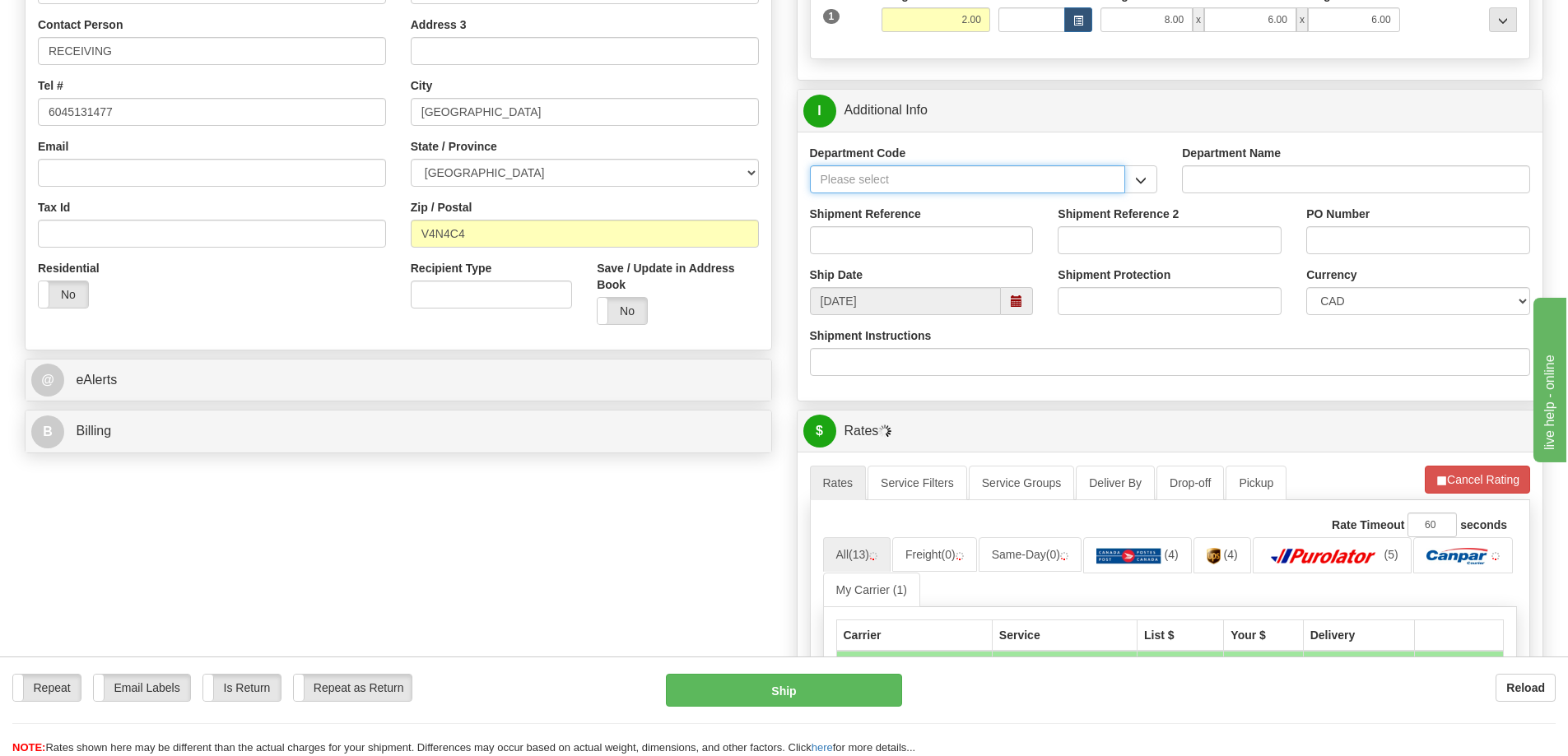 type on "OE#" 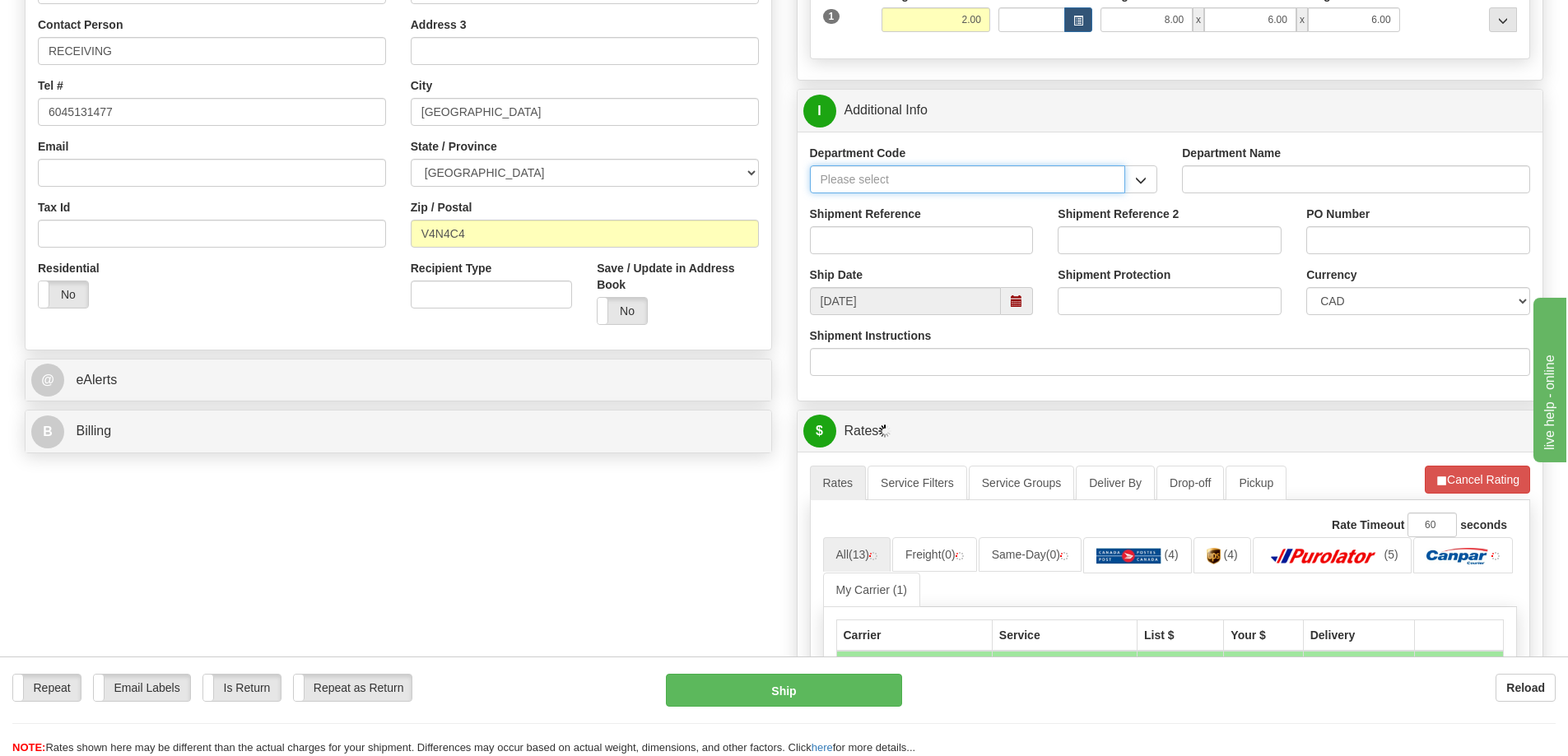type on "ORDERS" 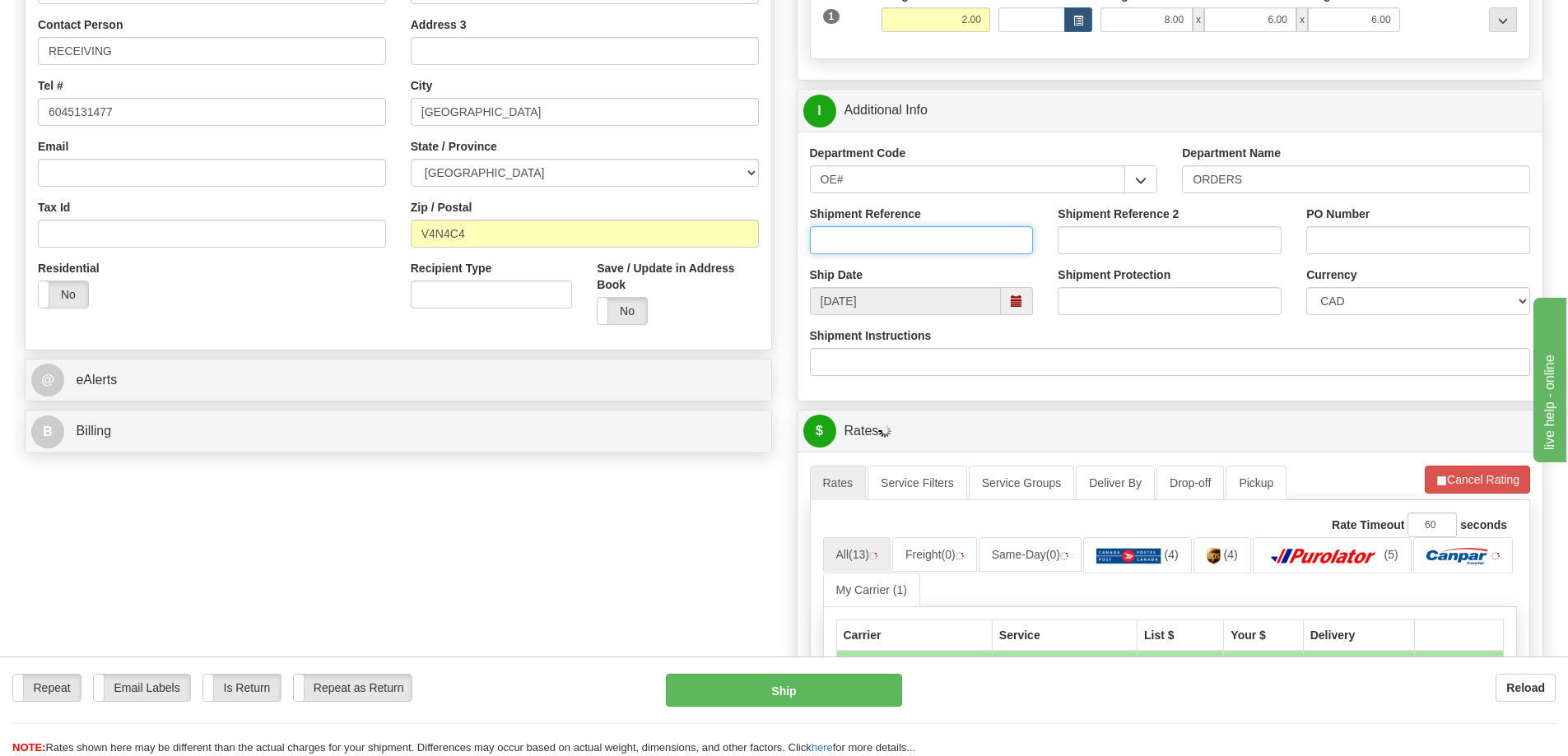click on "Shipment Reference" at bounding box center [922, 240] 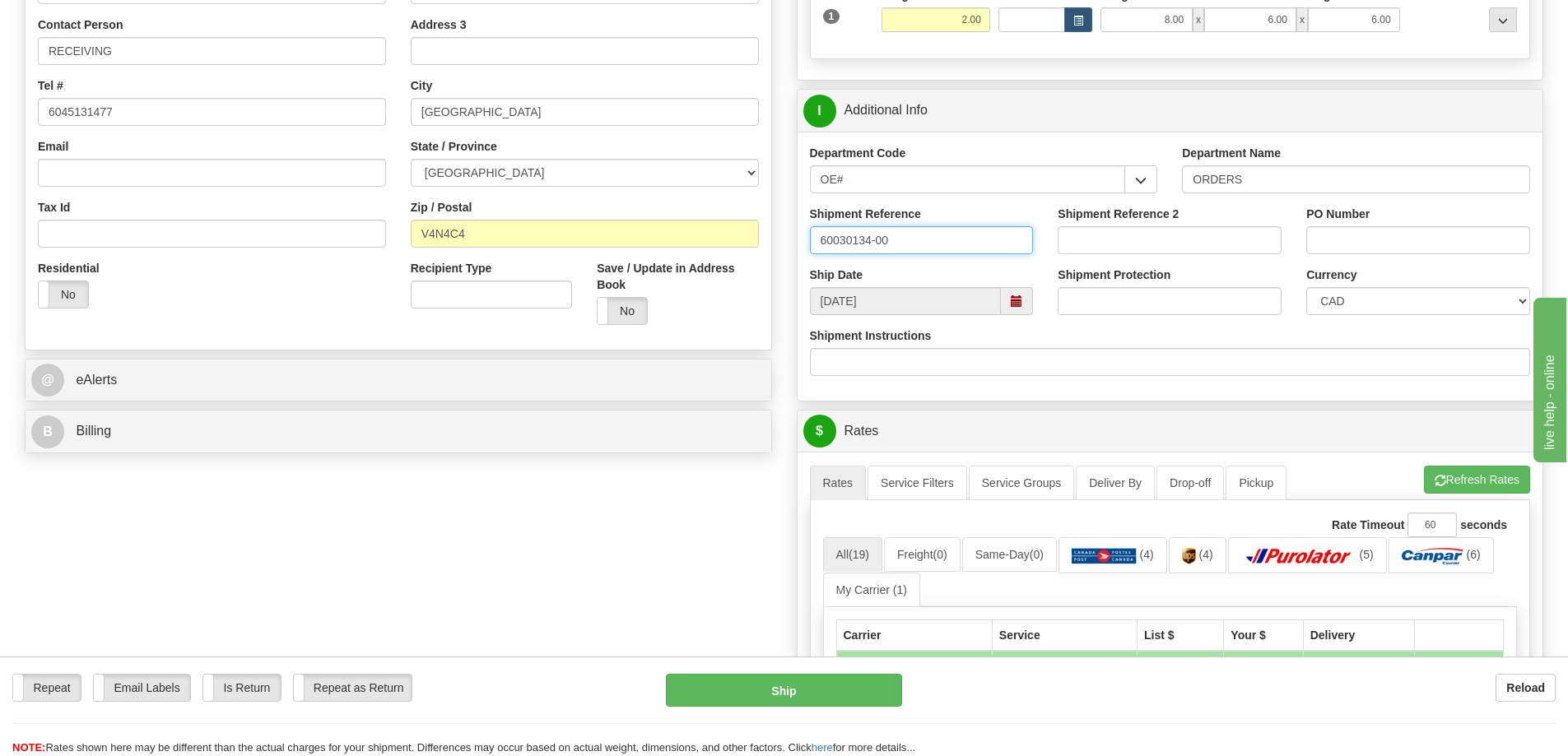 type on "60030134-00" 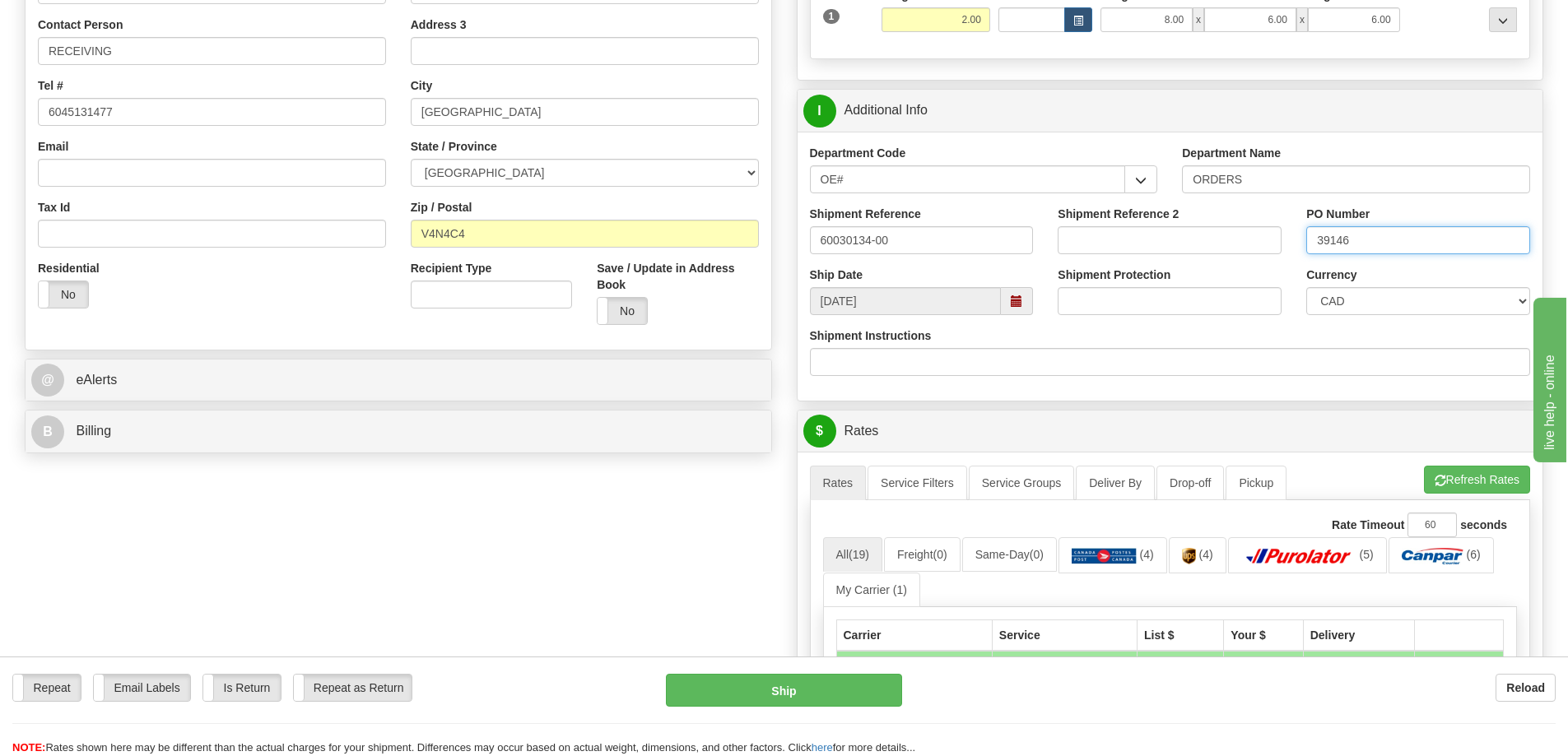 type on "39146" 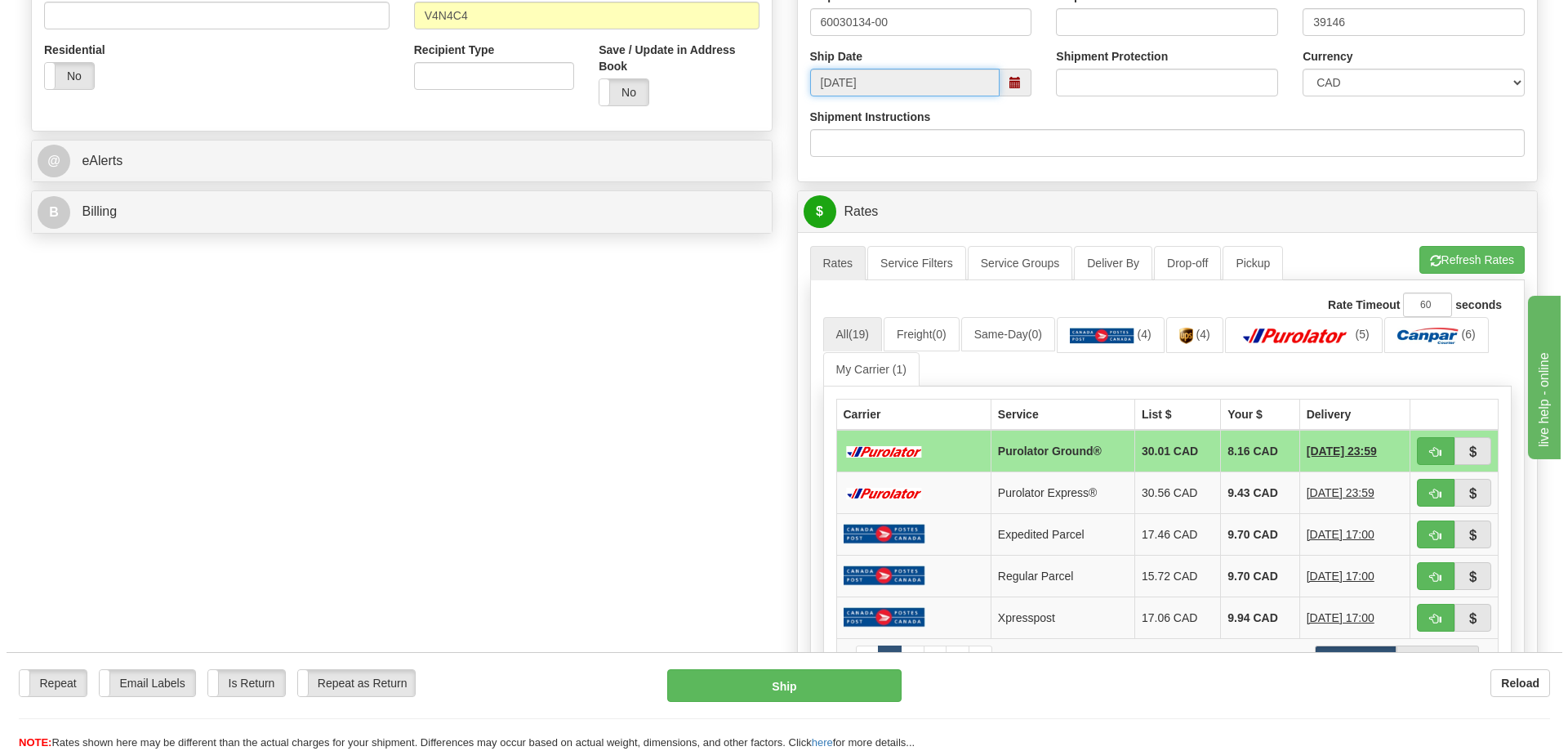 scroll, scrollTop: 572, scrollLeft: 0, axis: vertical 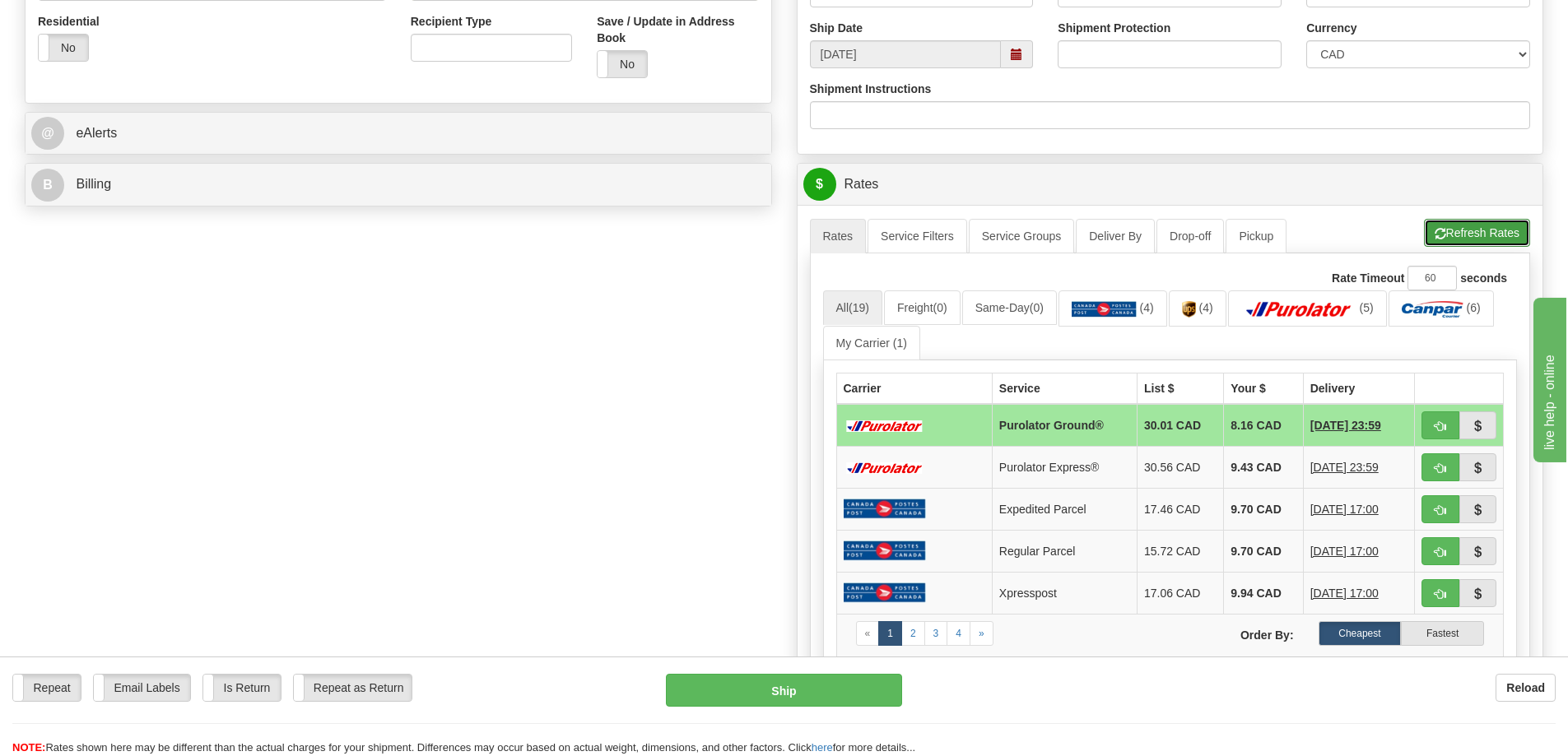 click on "Refresh Rates" at bounding box center [1477, 233] 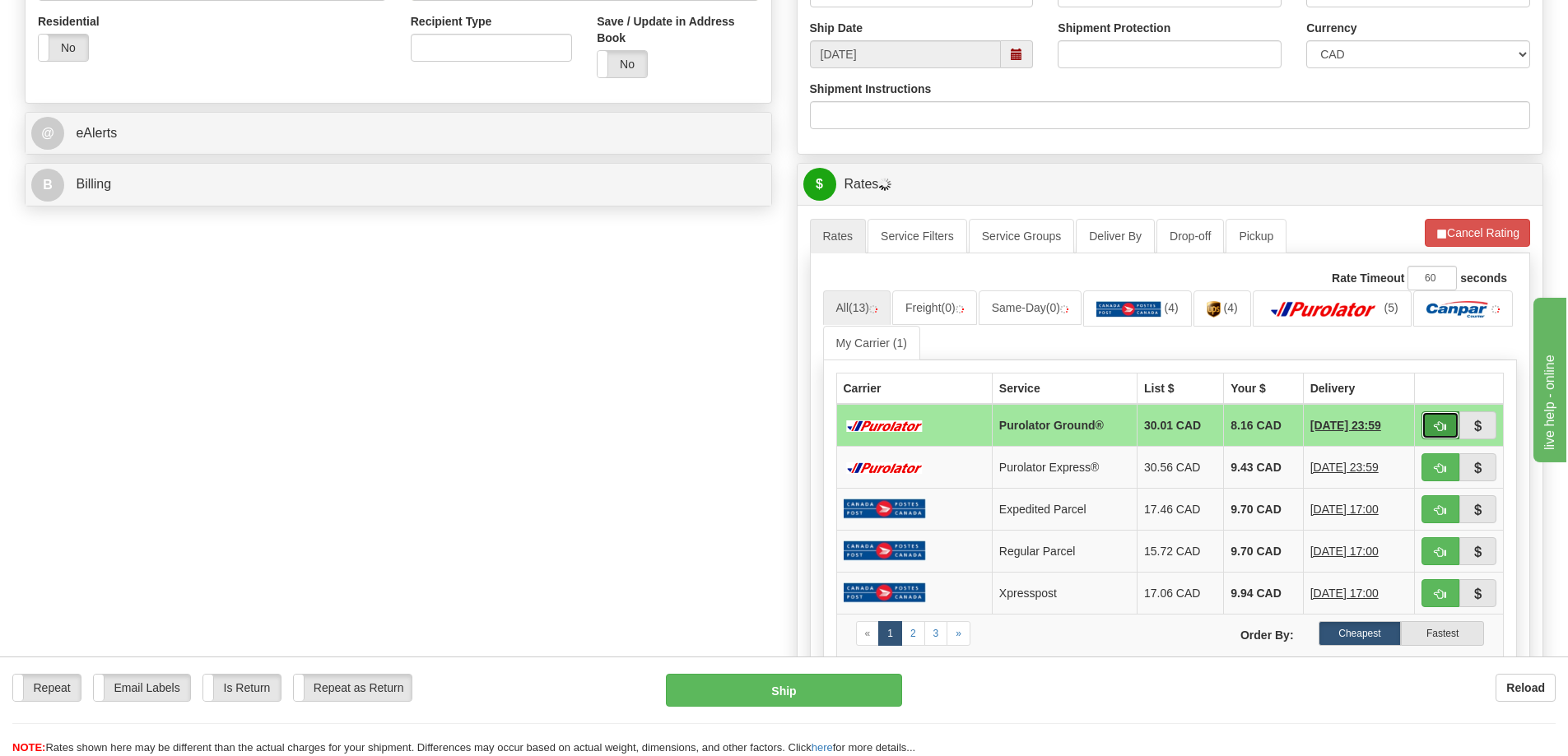click at bounding box center (1440, 426) 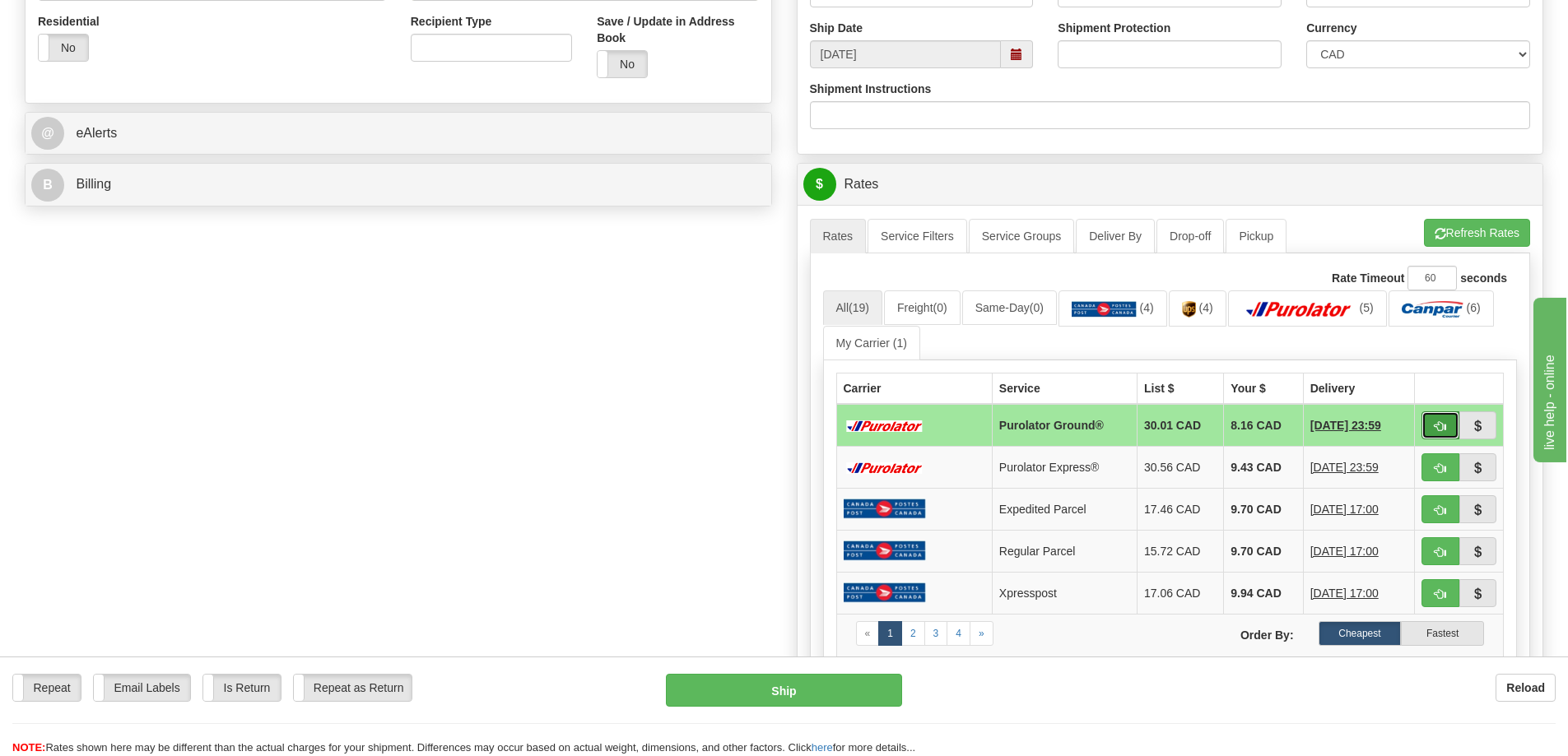 click at bounding box center (1440, 426) 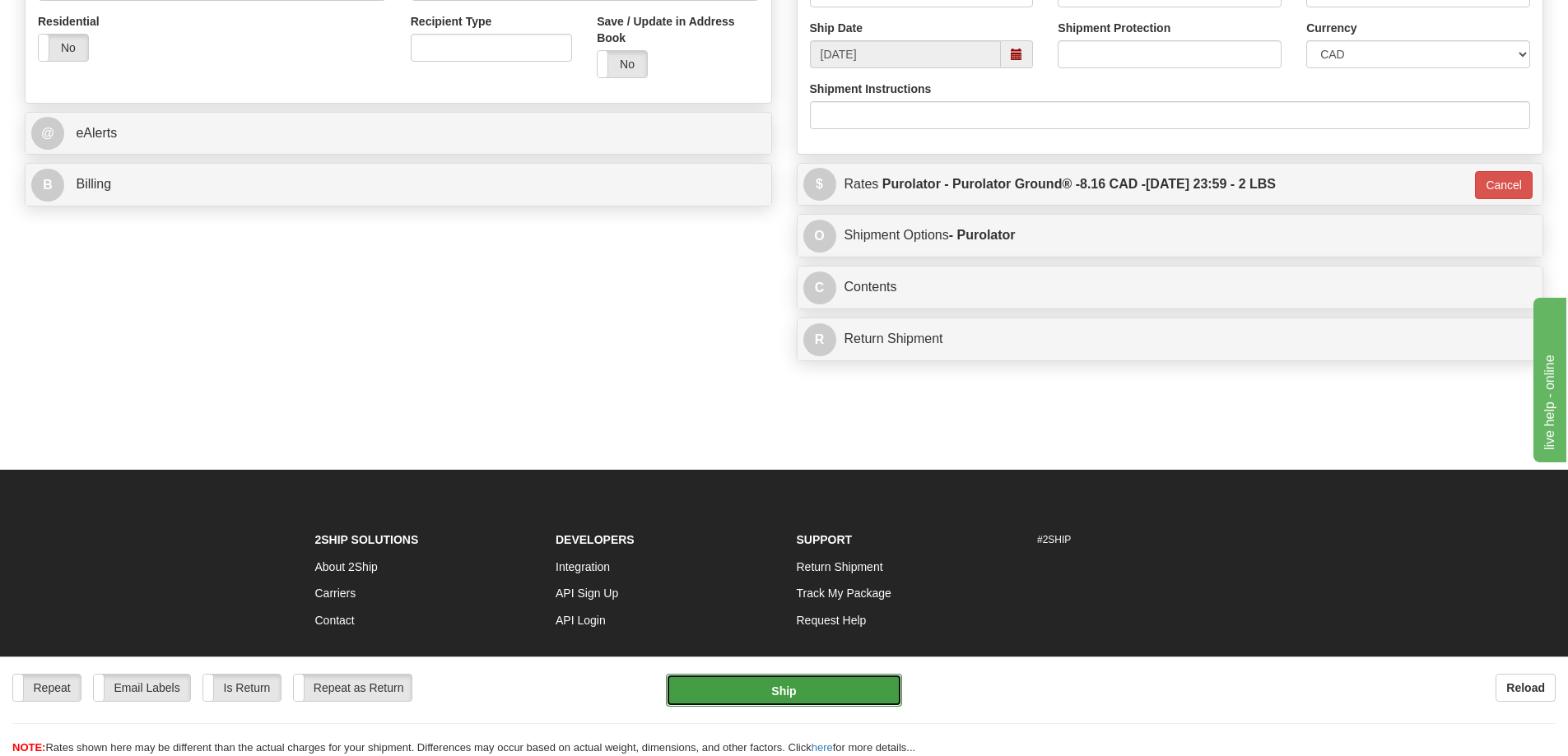 click on "Ship" at bounding box center (784, 690) 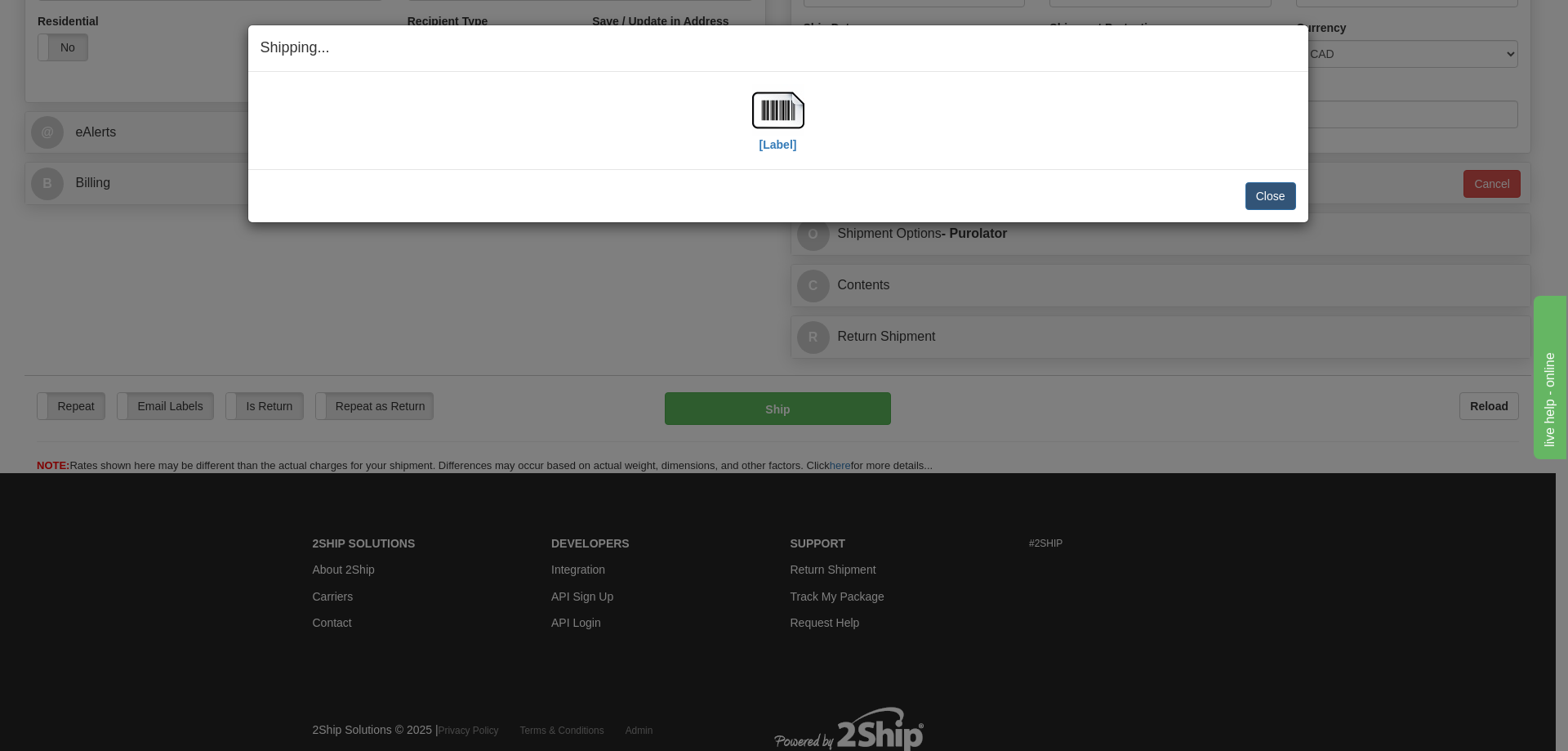 click on "[Label]" at bounding box center [778, 120] 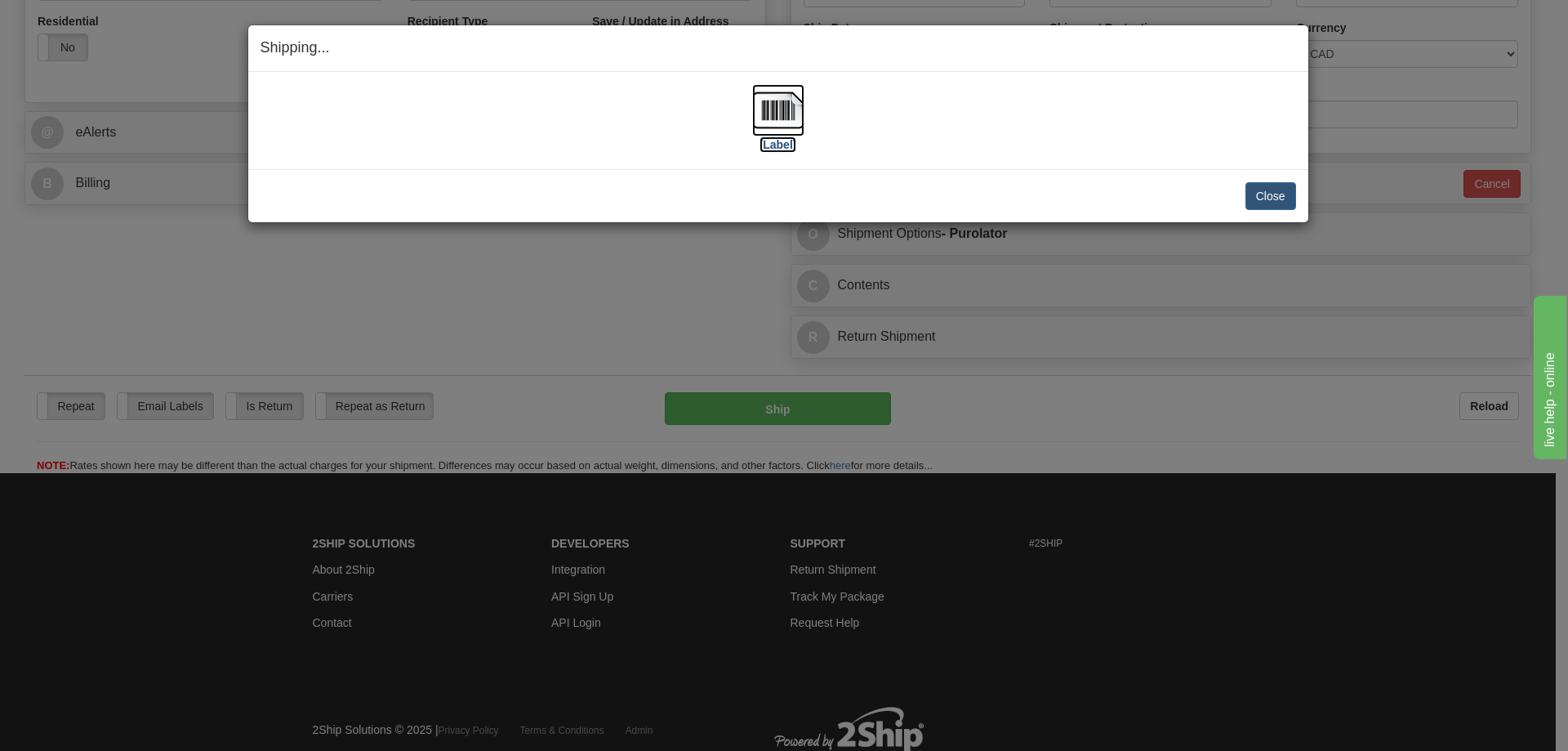 click on "[Label]" at bounding box center (778, 145) 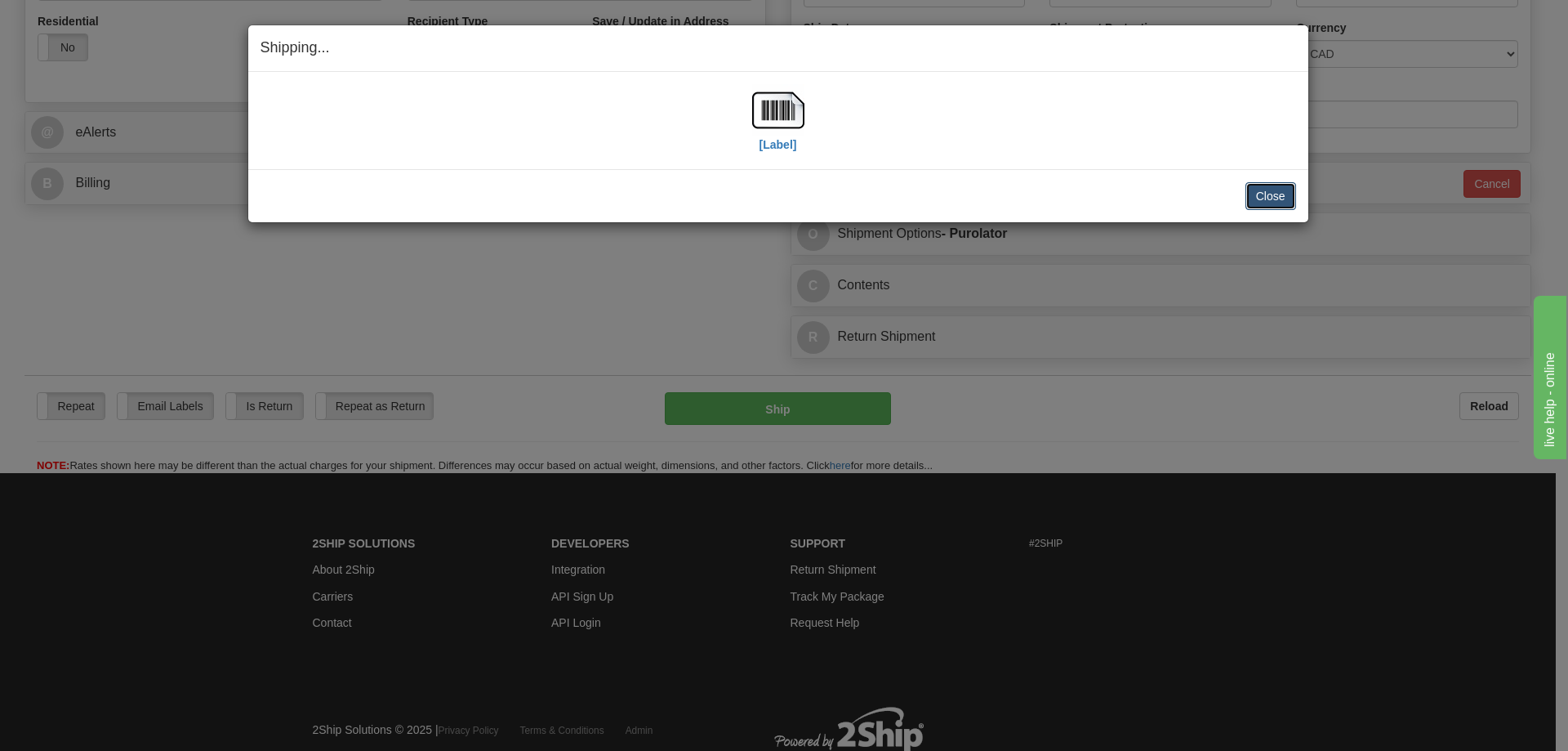 click on "Close" at bounding box center [1271, 196] 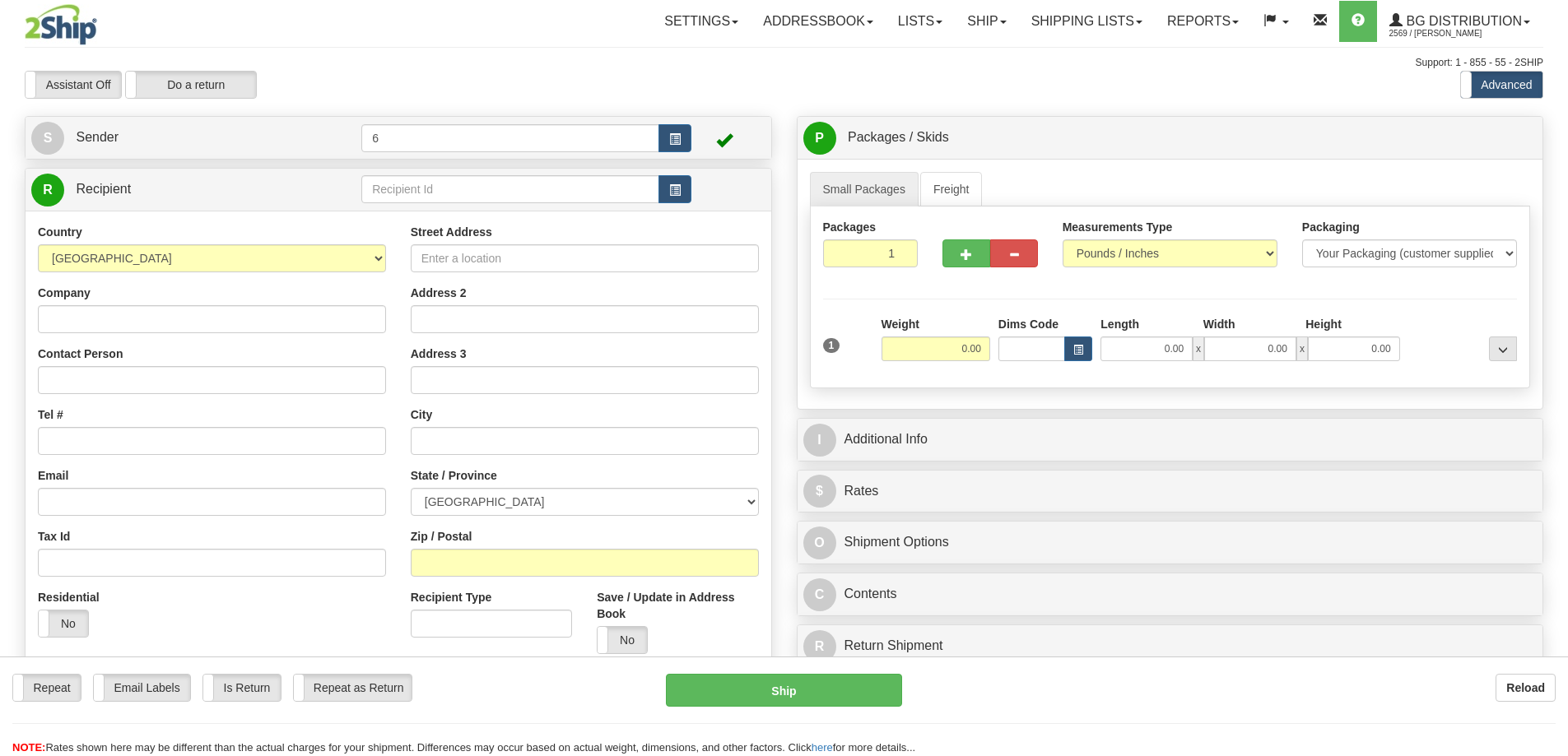 click at bounding box center [510, 189] 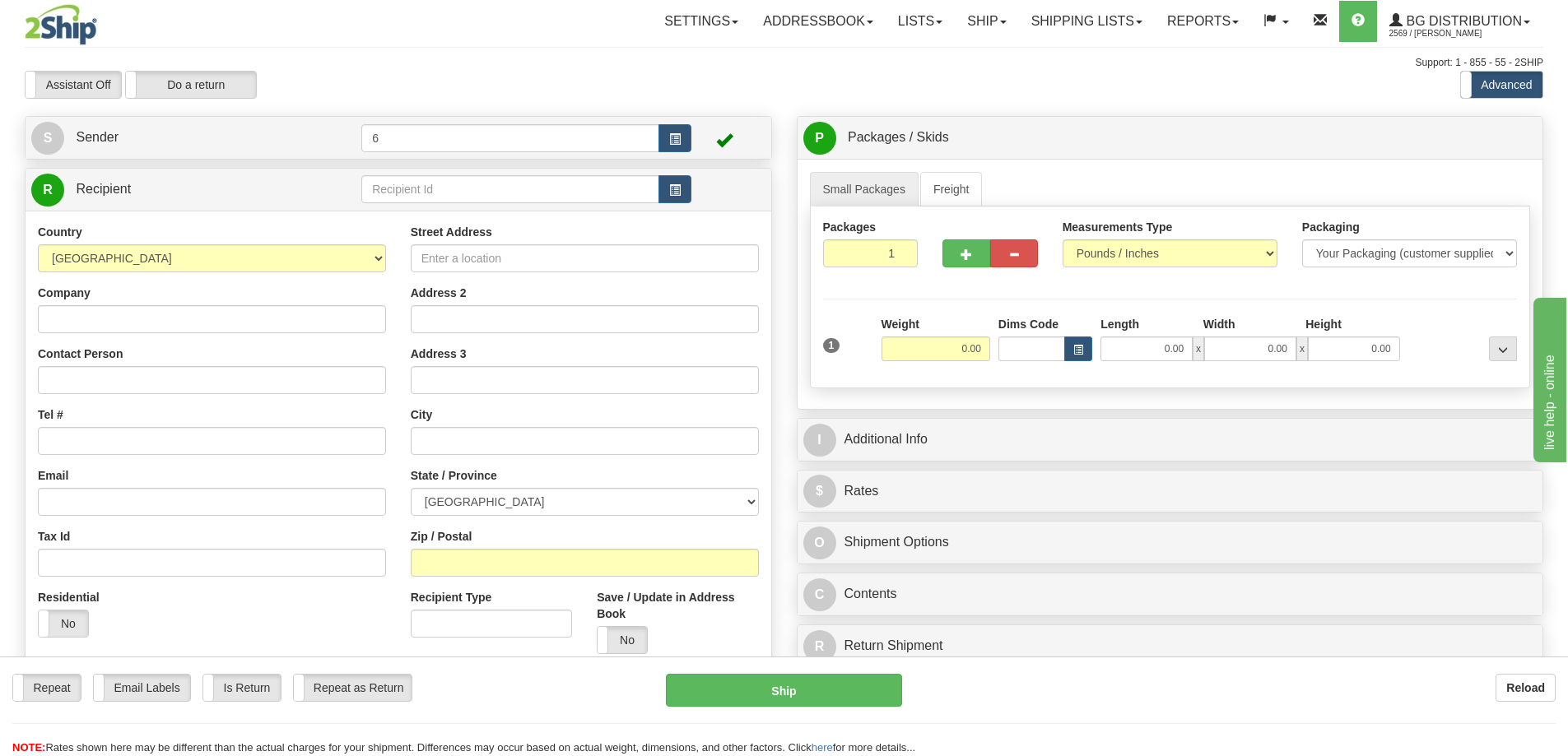 scroll, scrollTop: 0, scrollLeft: 0, axis: both 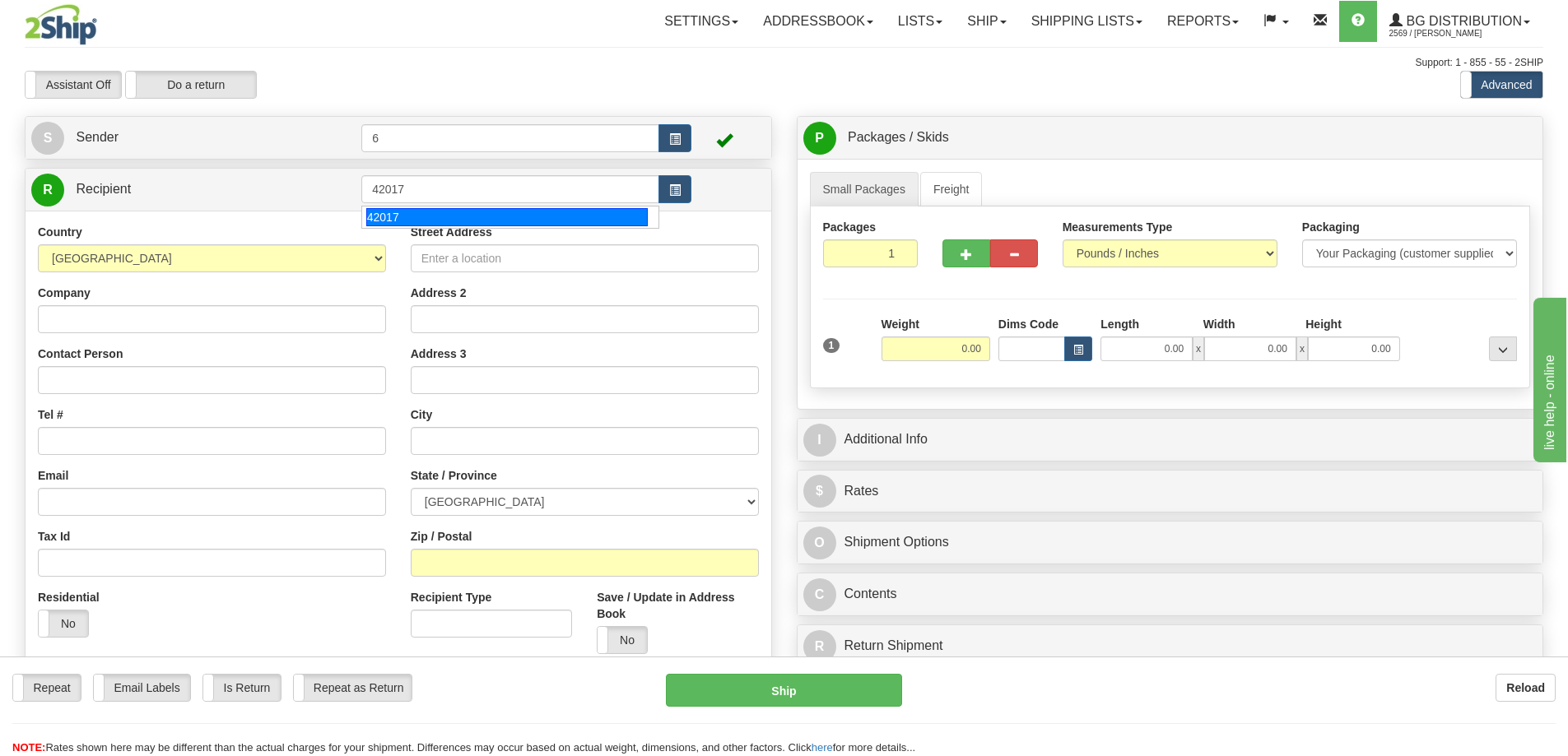 click on "42017" at bounding box center (507, 217) 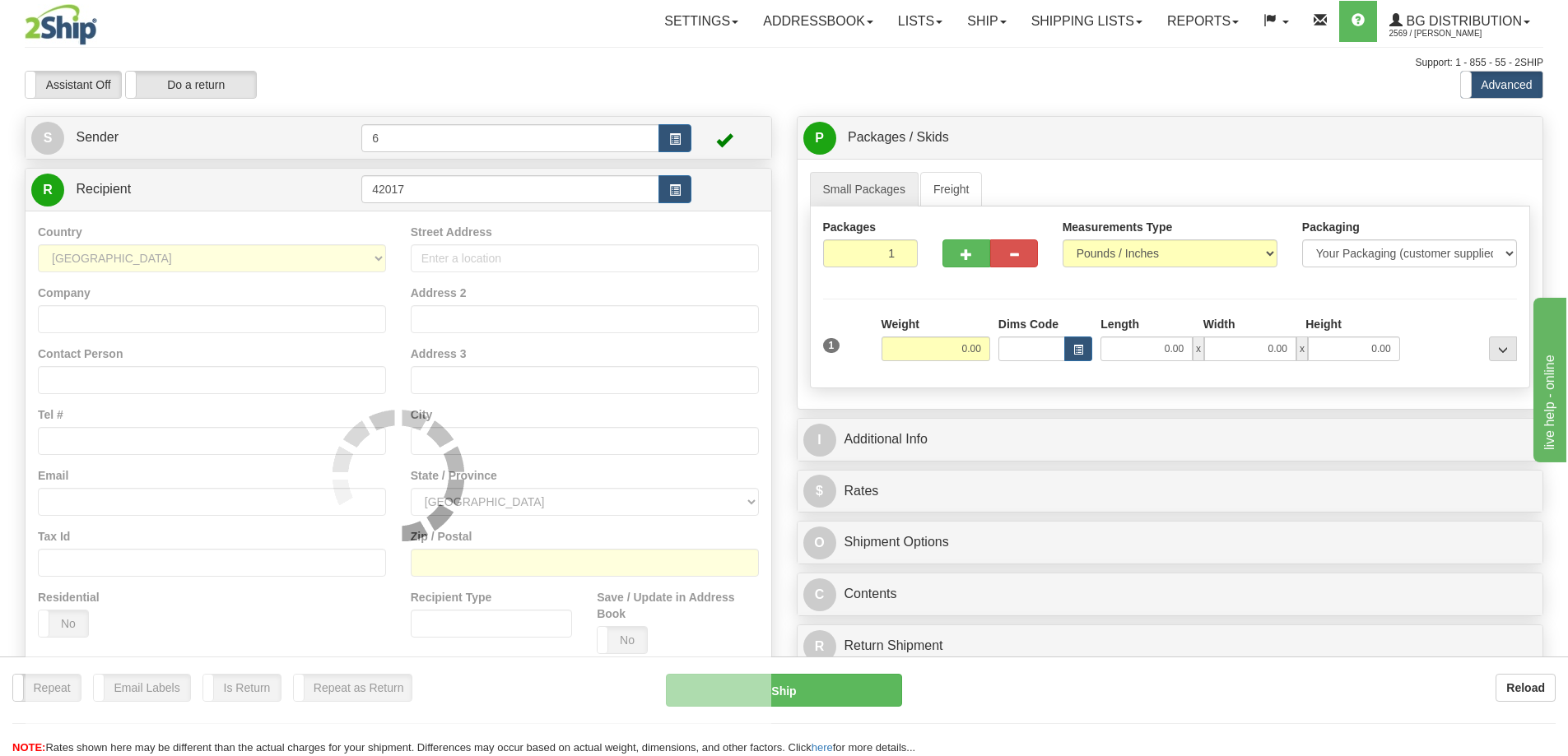 type on "42017" 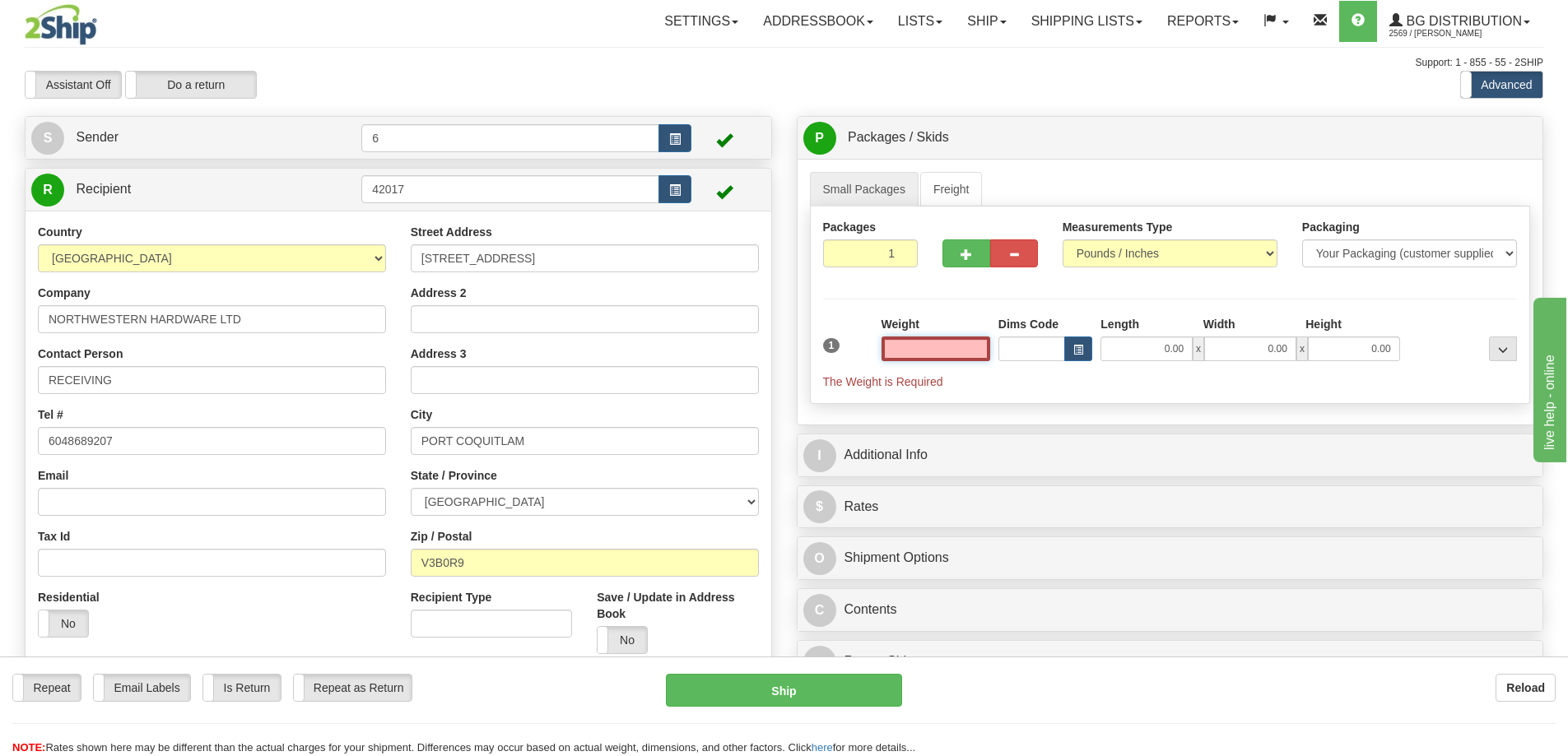 click at bounding box center [936, 349] 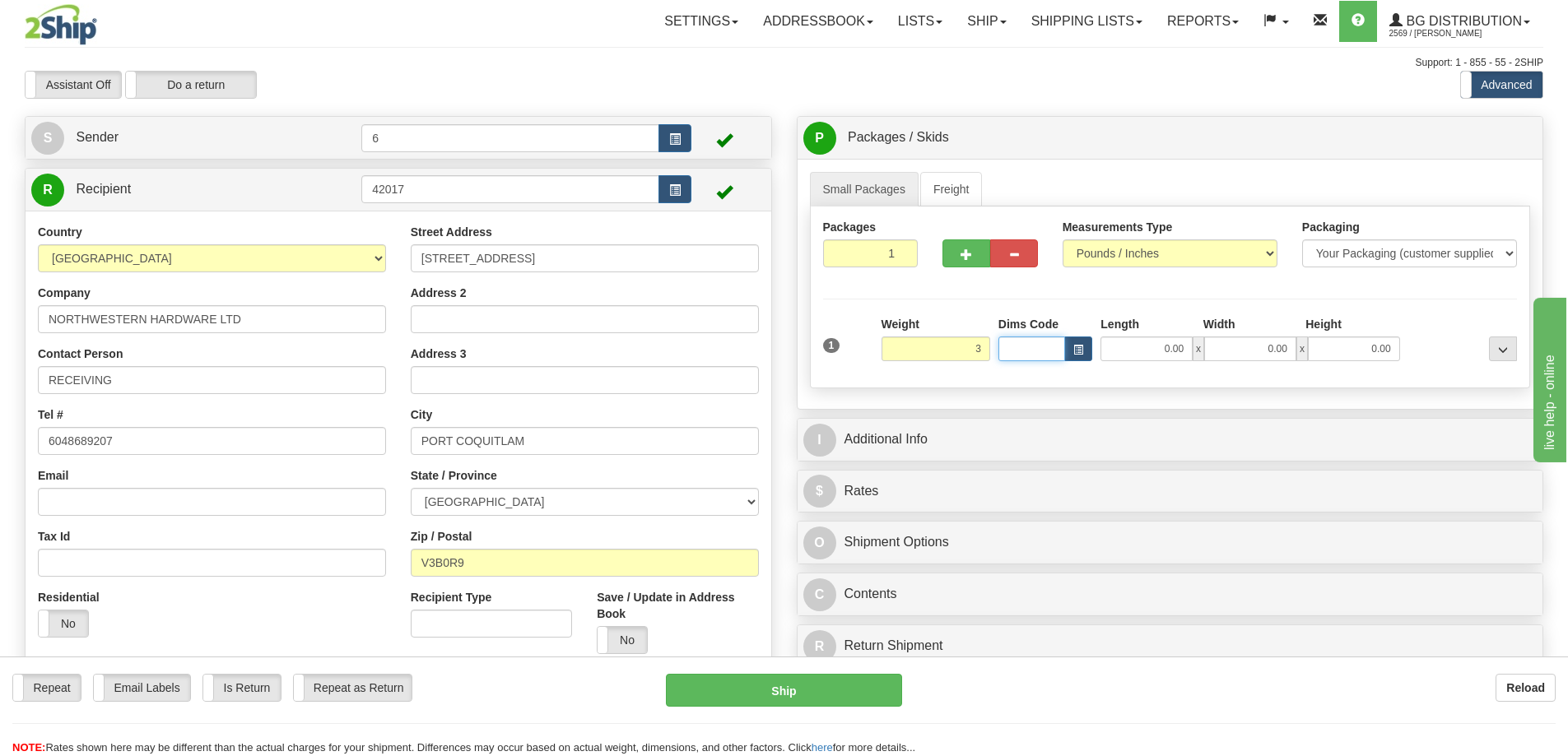 type on "3.00" 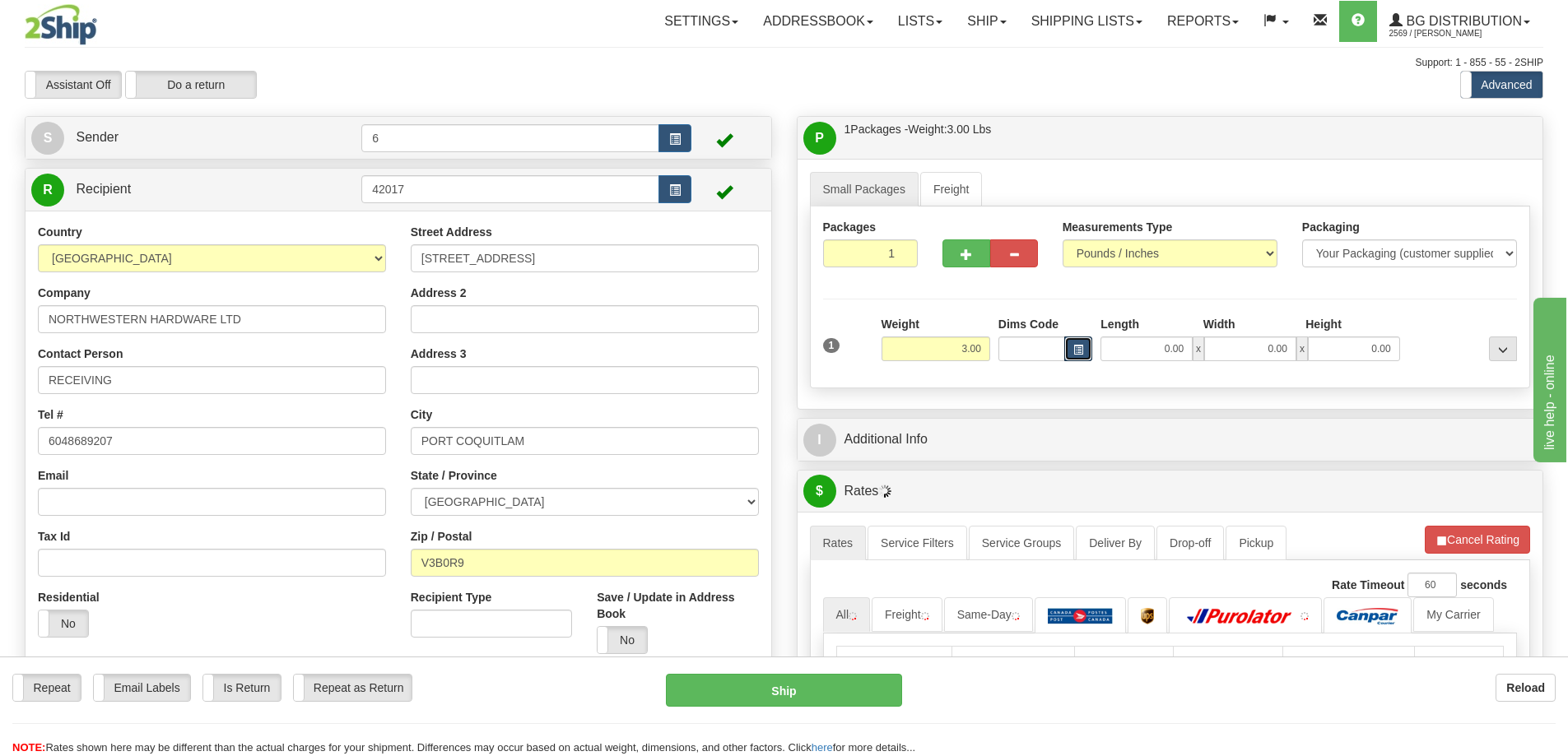 type 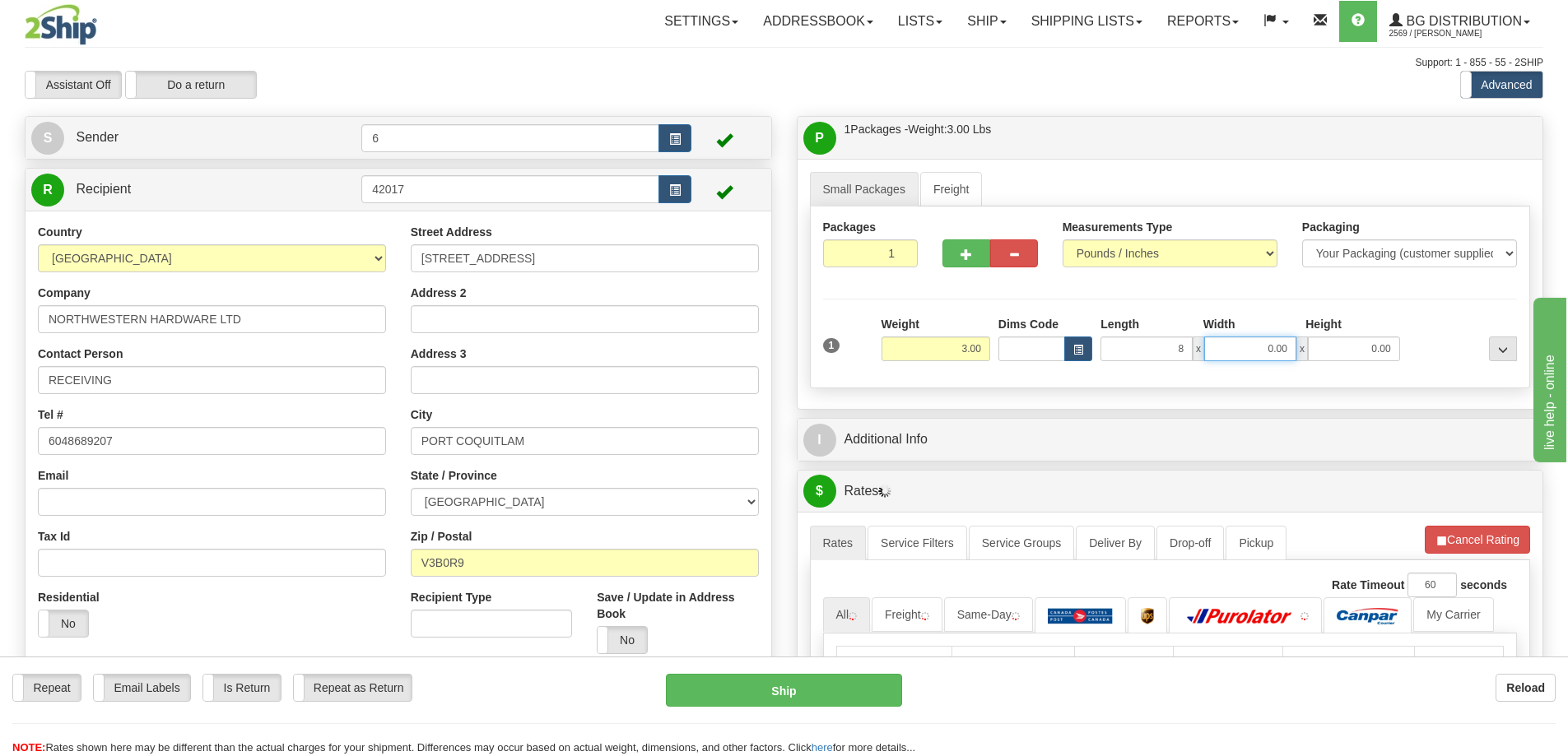 type on "8.00" 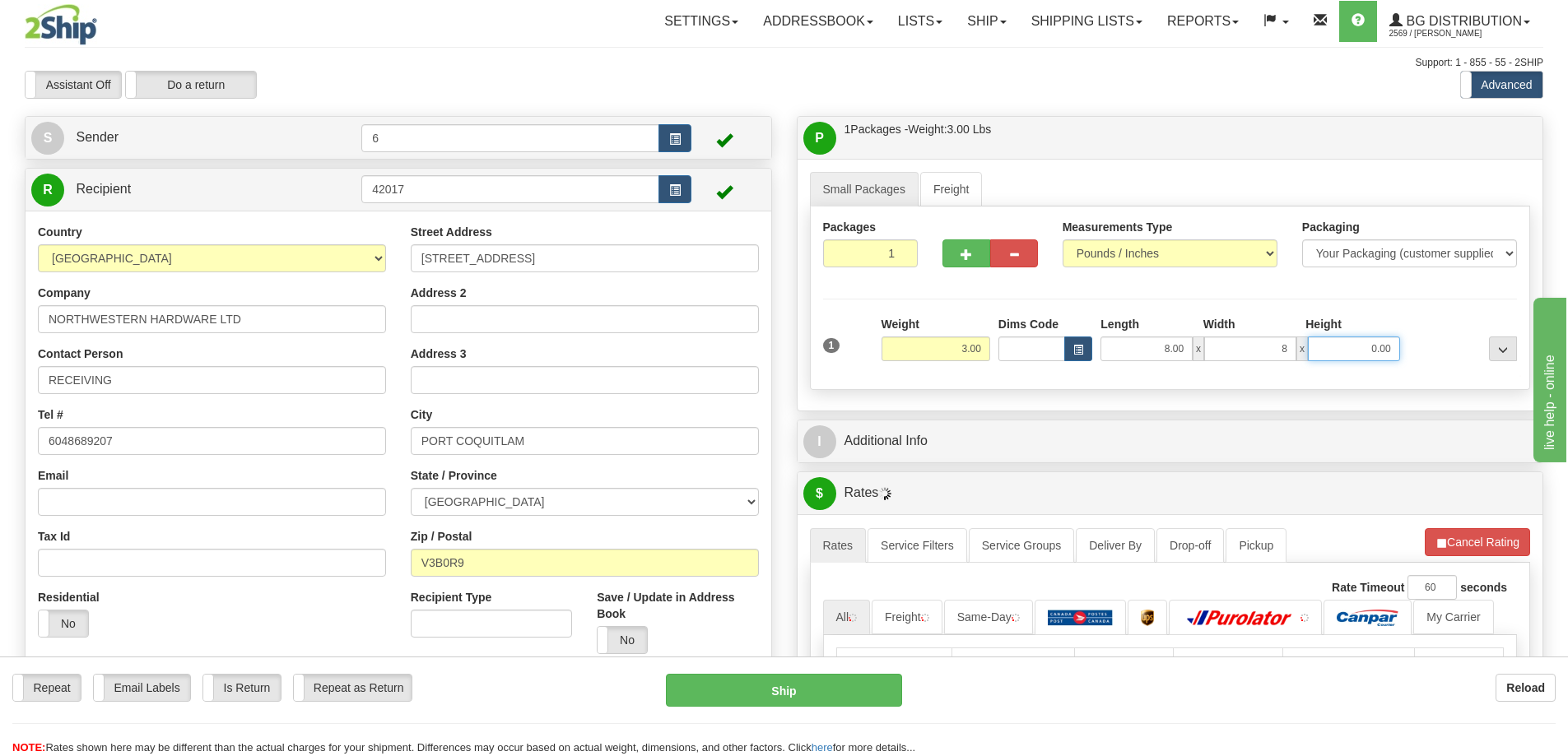 type on "8.00" 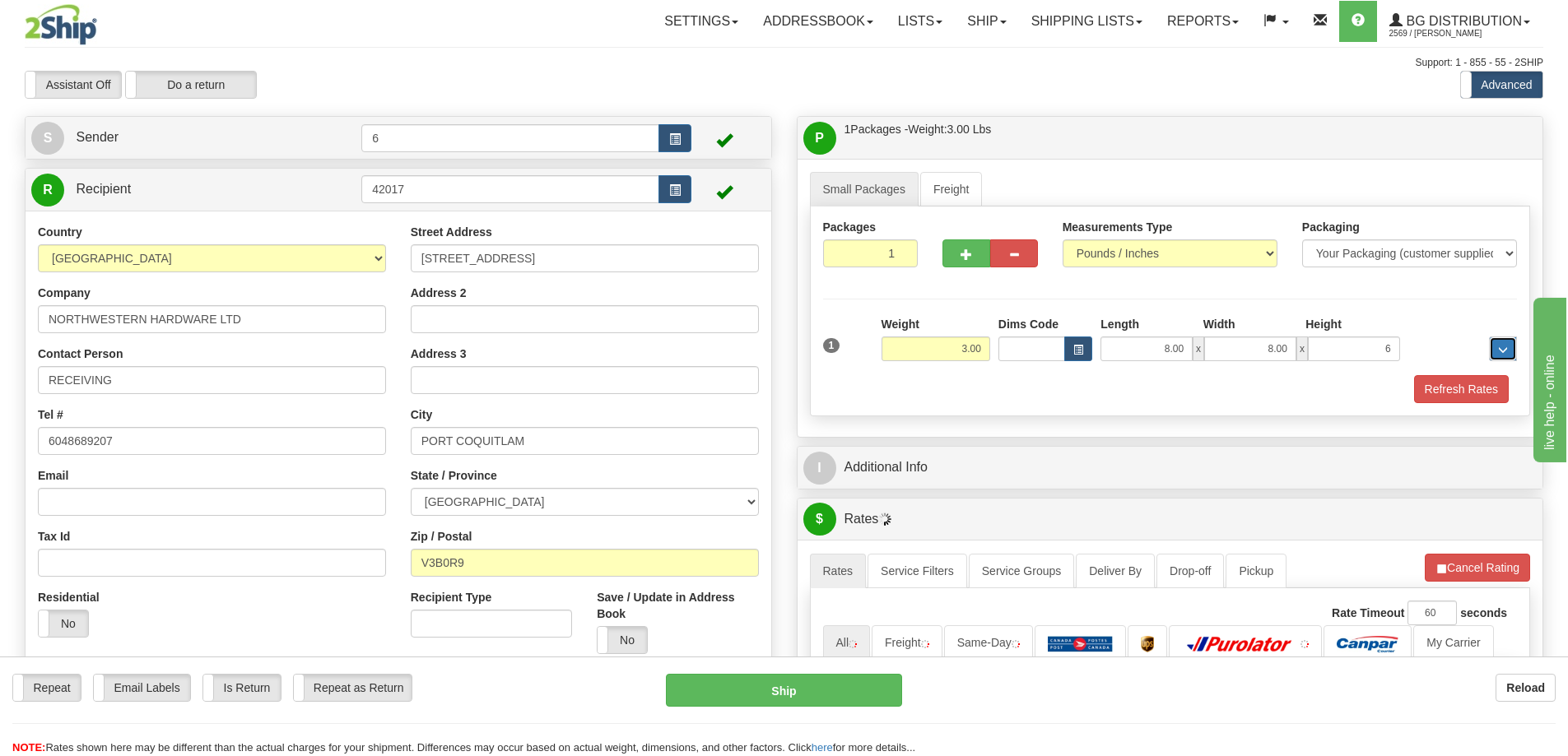 type on "6.00" 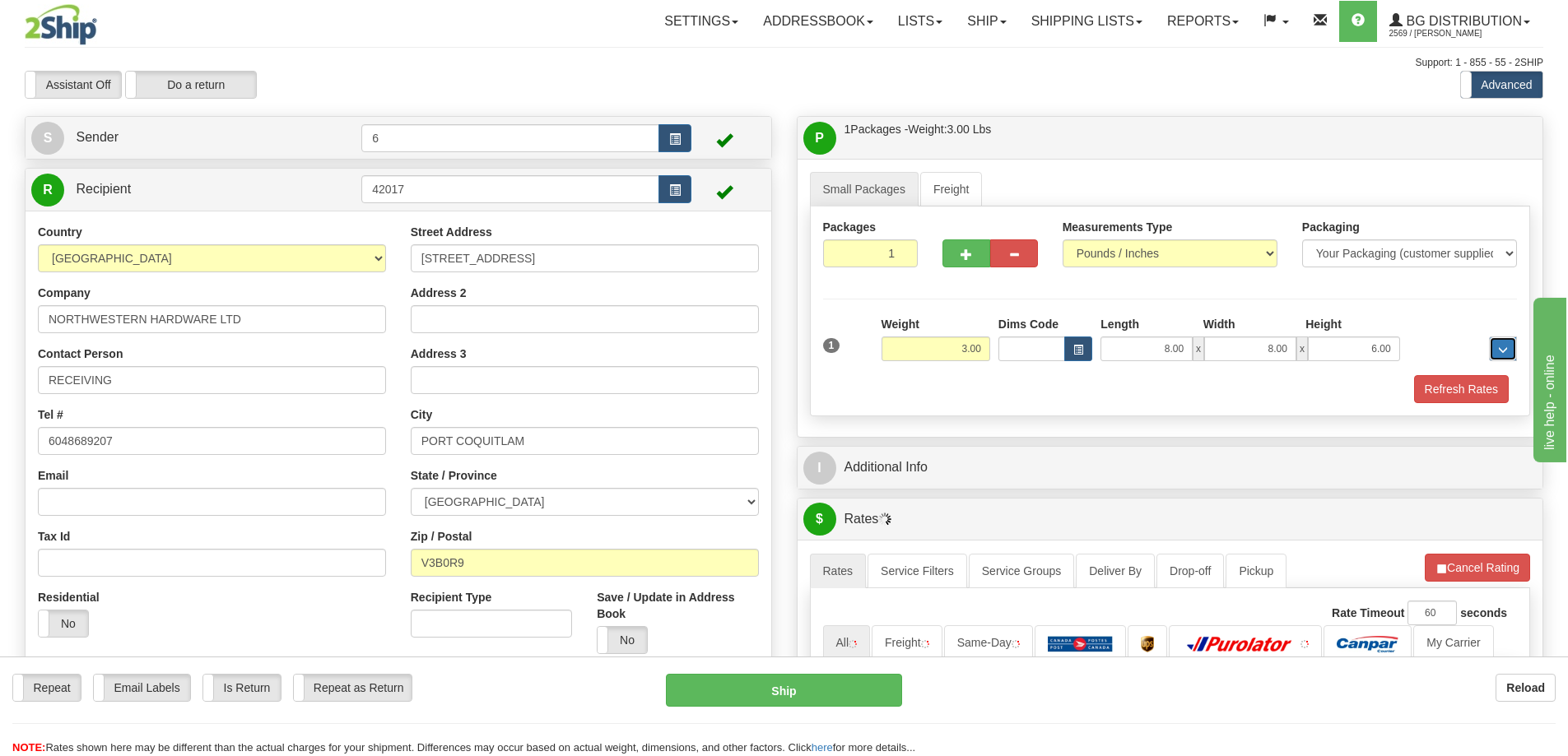 type 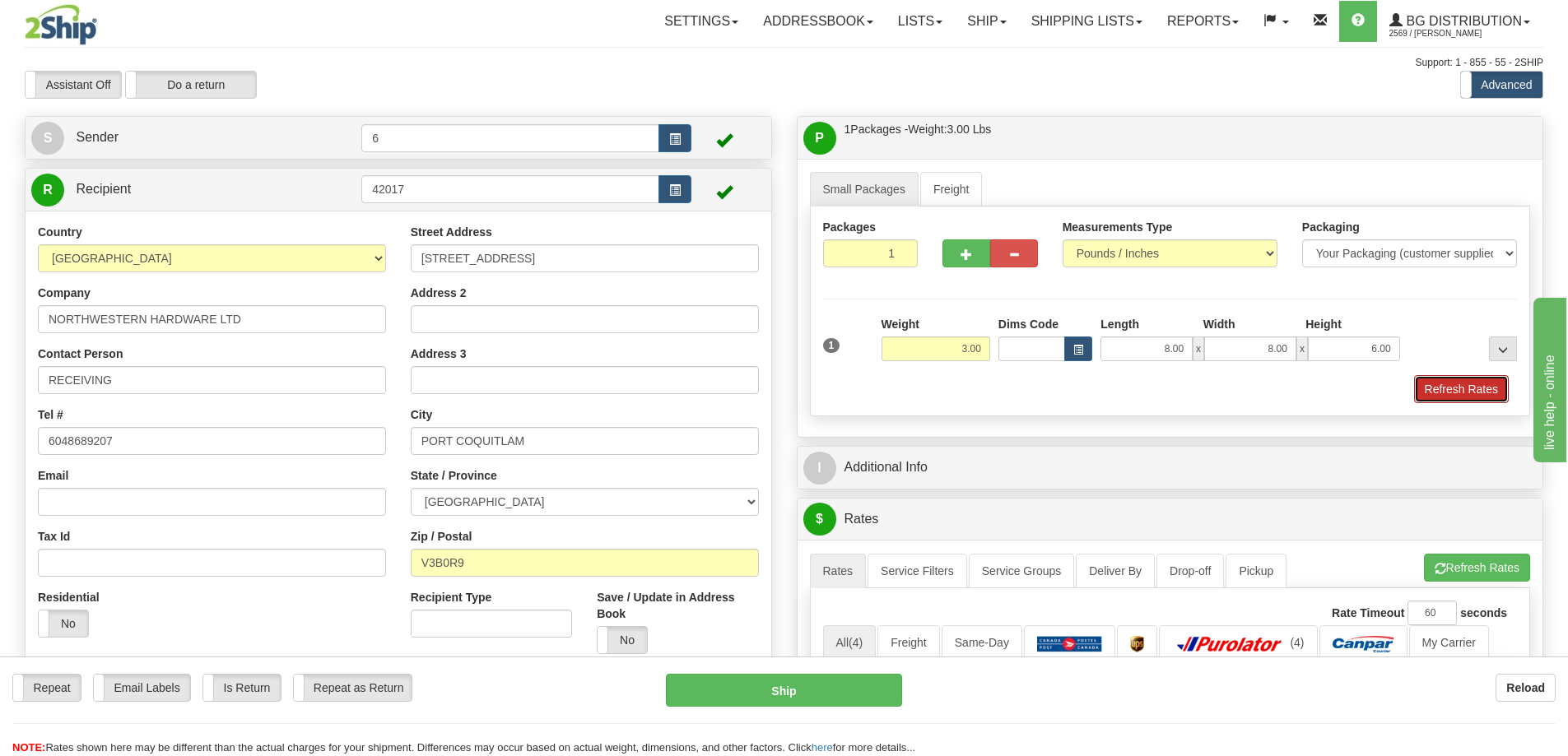 click on "Refresh Rates" at bounding box center [1461, 389] 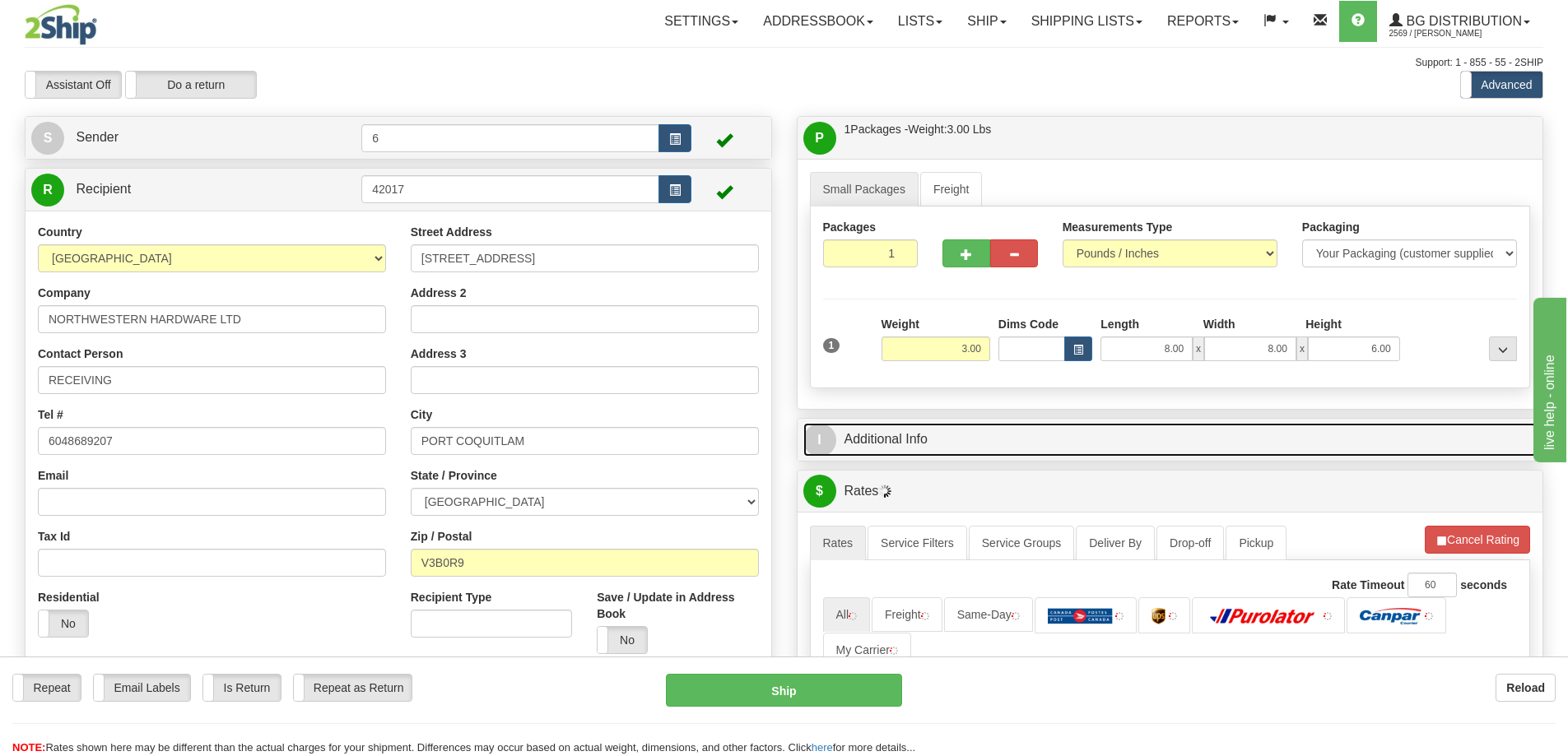 click on "I Additional Info" at bounding box center [1170, 439] 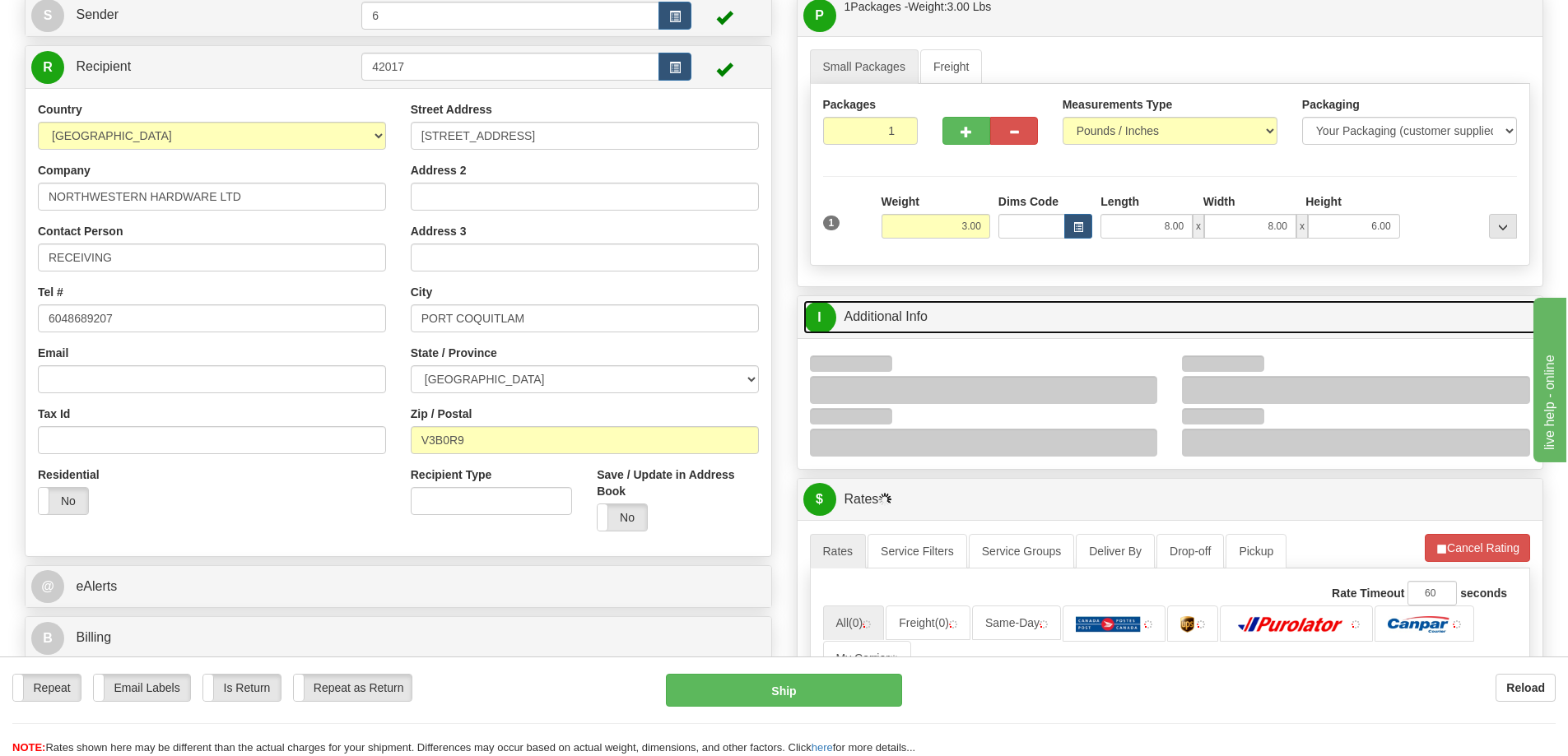 scroll, scrollTop: 247, scrollLeft: 0, axis: vertical 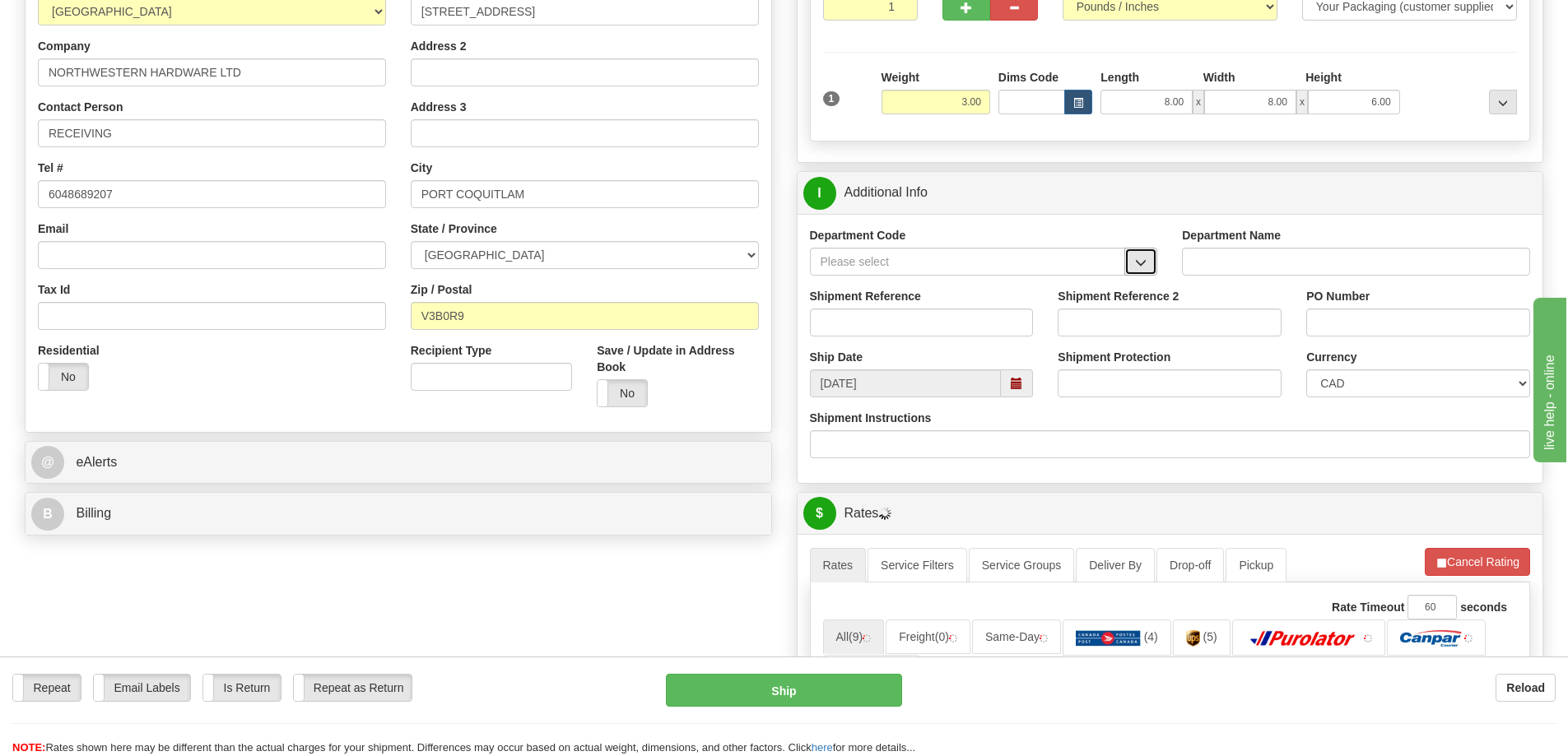 click at bounding box center [1141, 262] 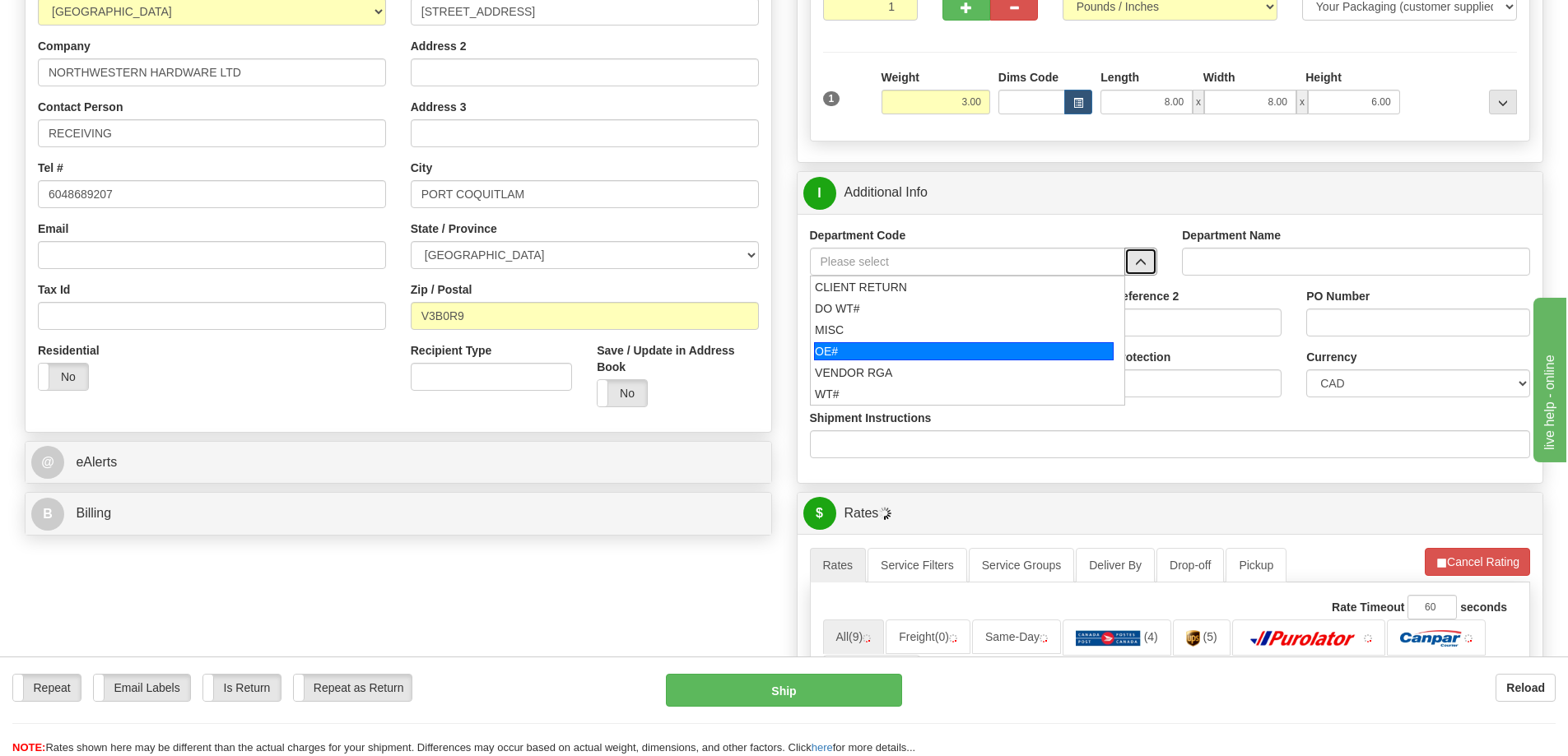 click on "OE#" at bounding box center (964, 351) 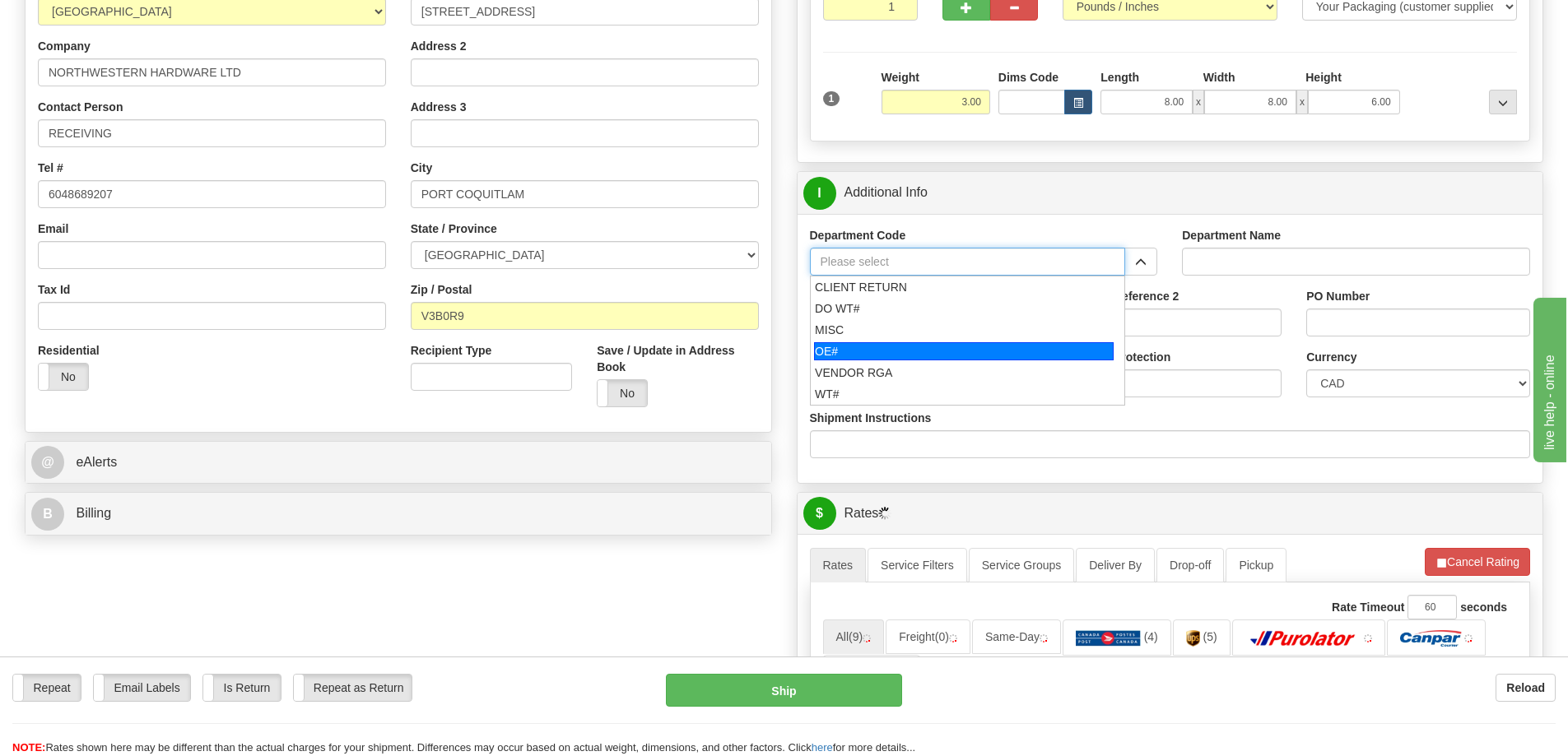 type on "OE#" 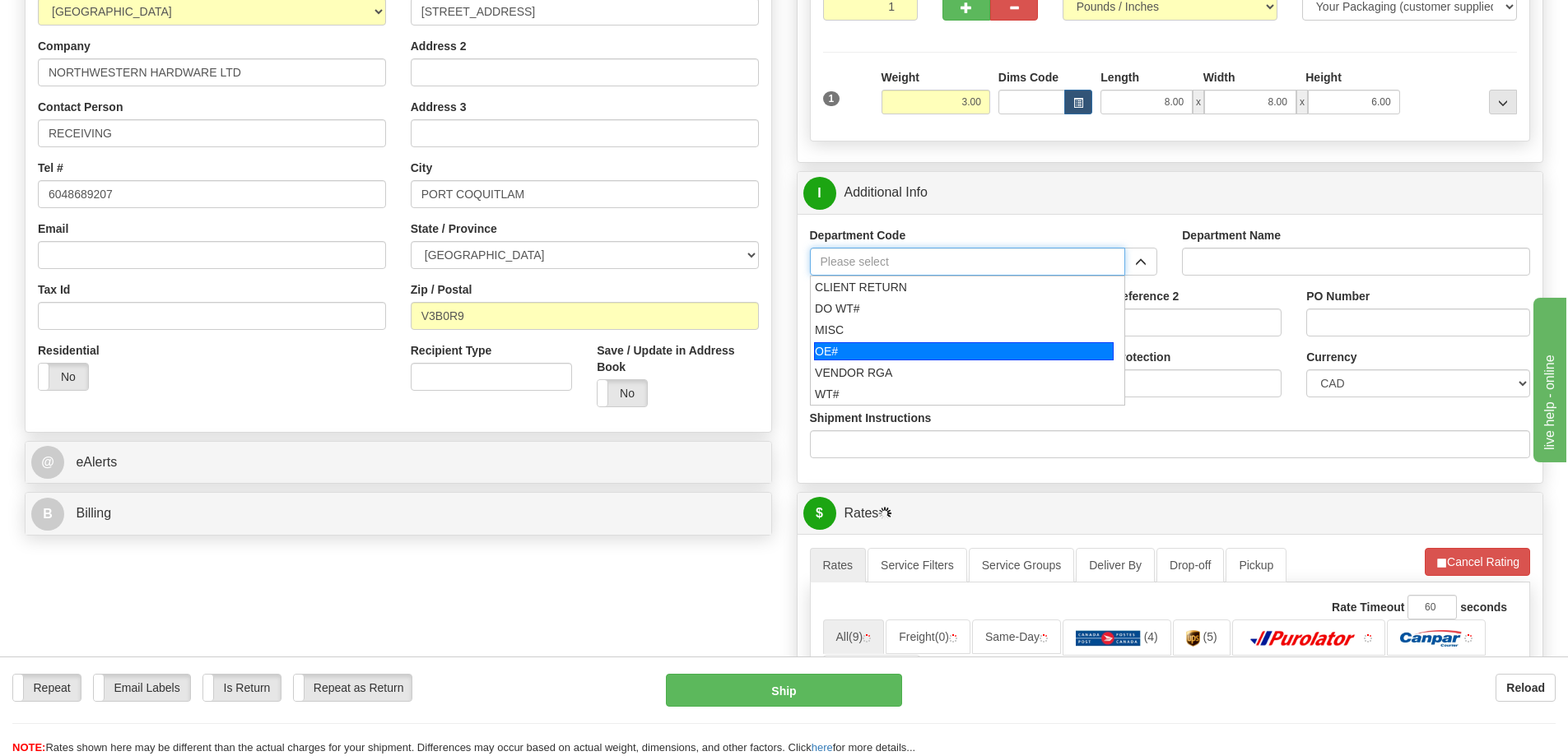 type on "ORDERS" 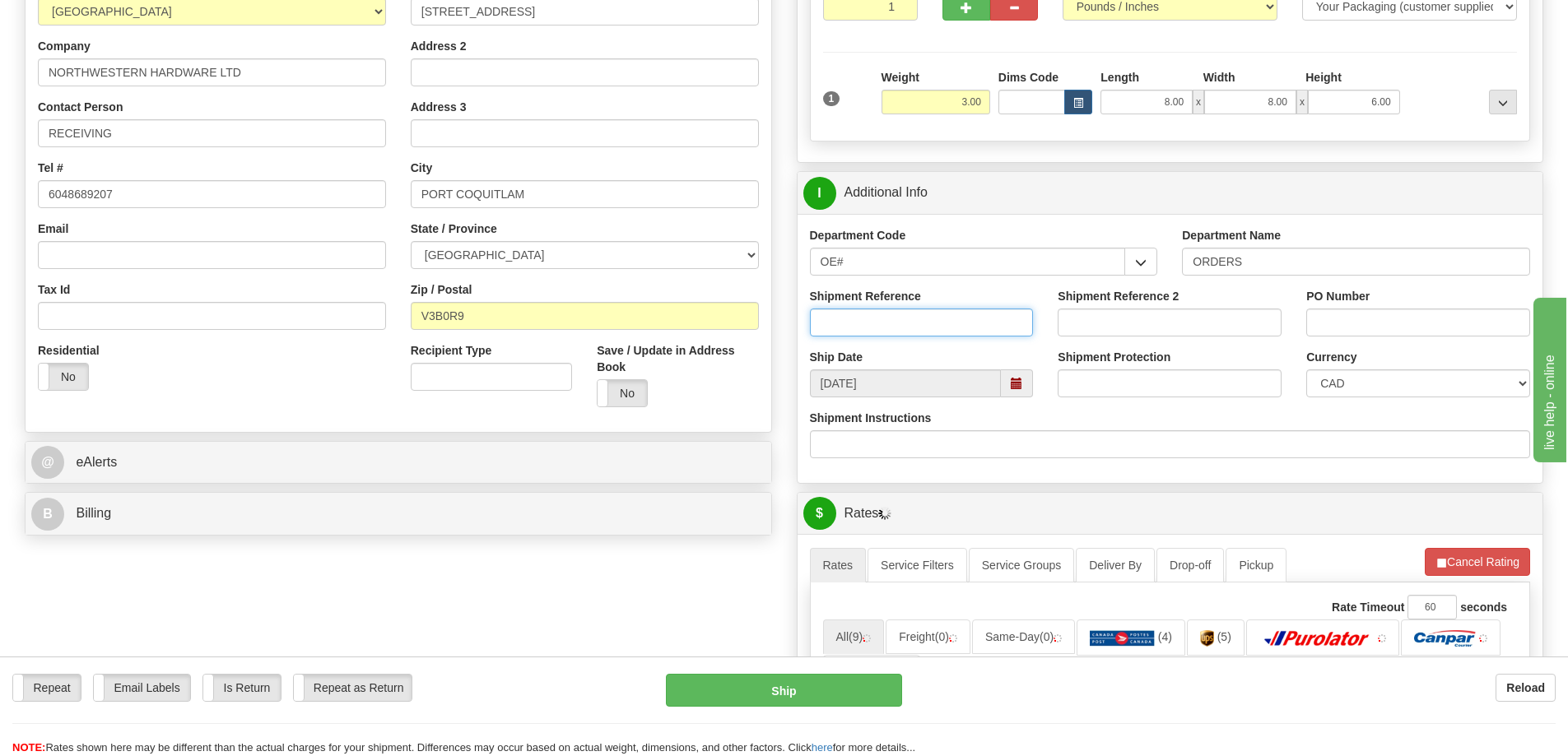 click on "Shipment Reference" at bounding box center (922, 322) 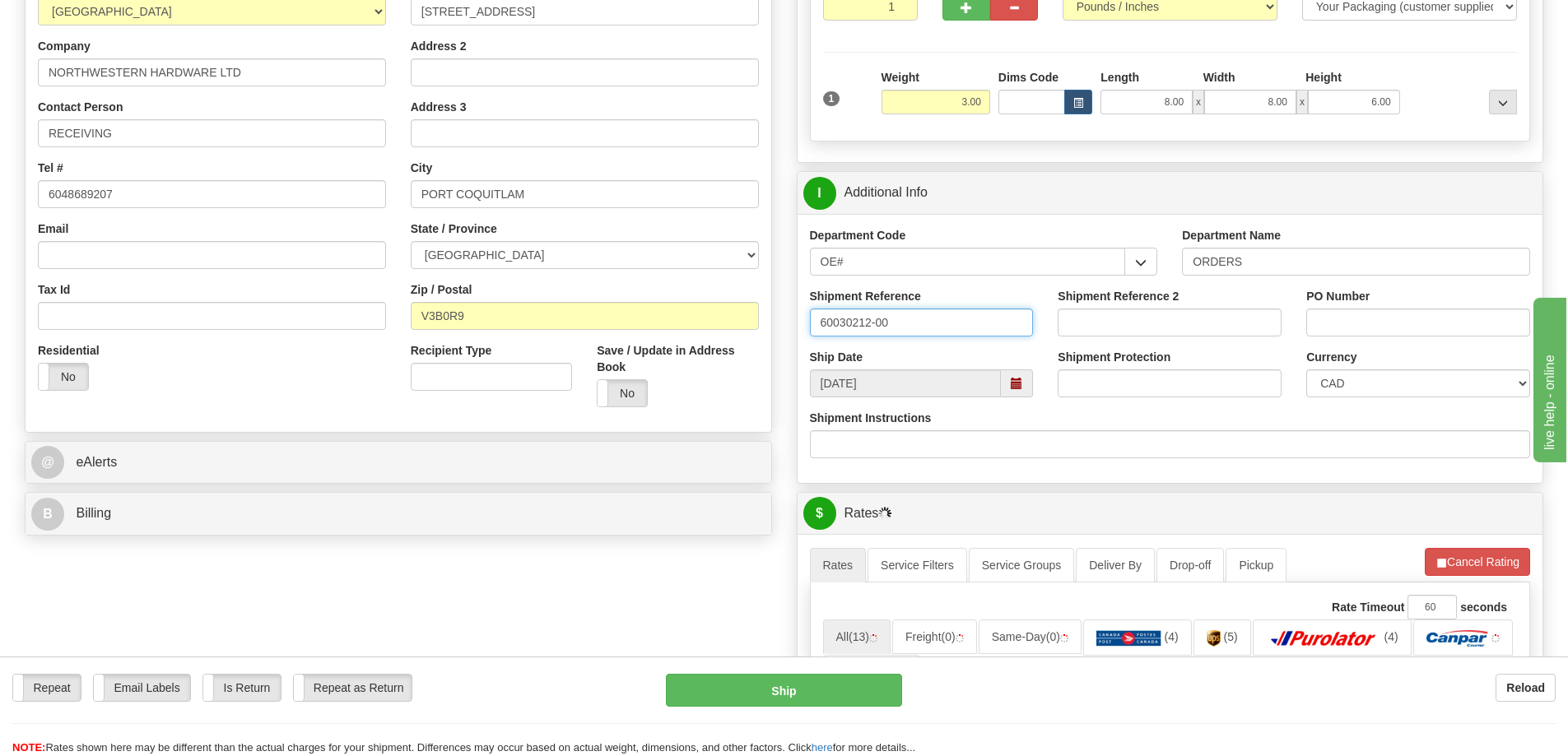 type on "60030212-00" 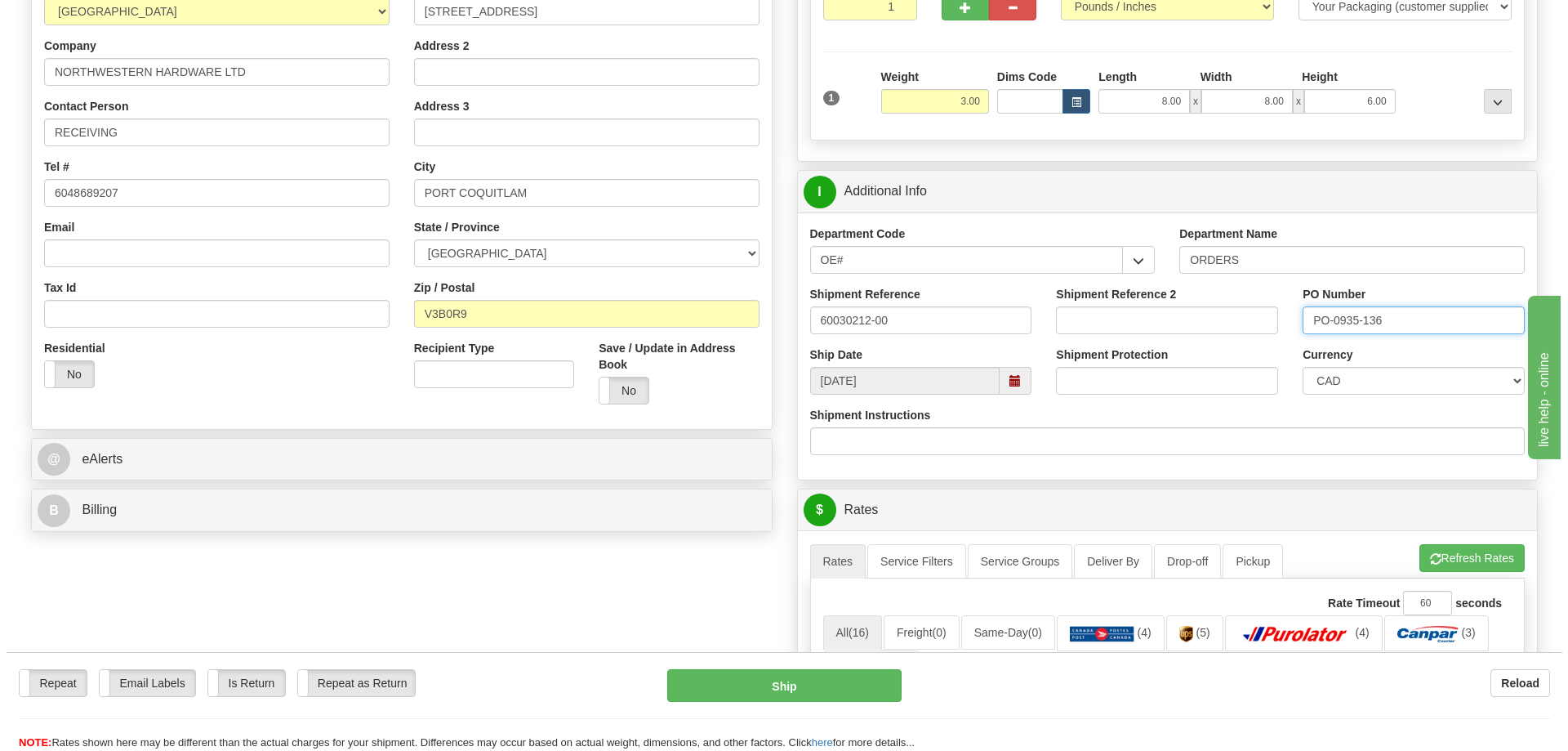 scroll, scrollTop: 654, scrollLeft: 0, axis: vertical 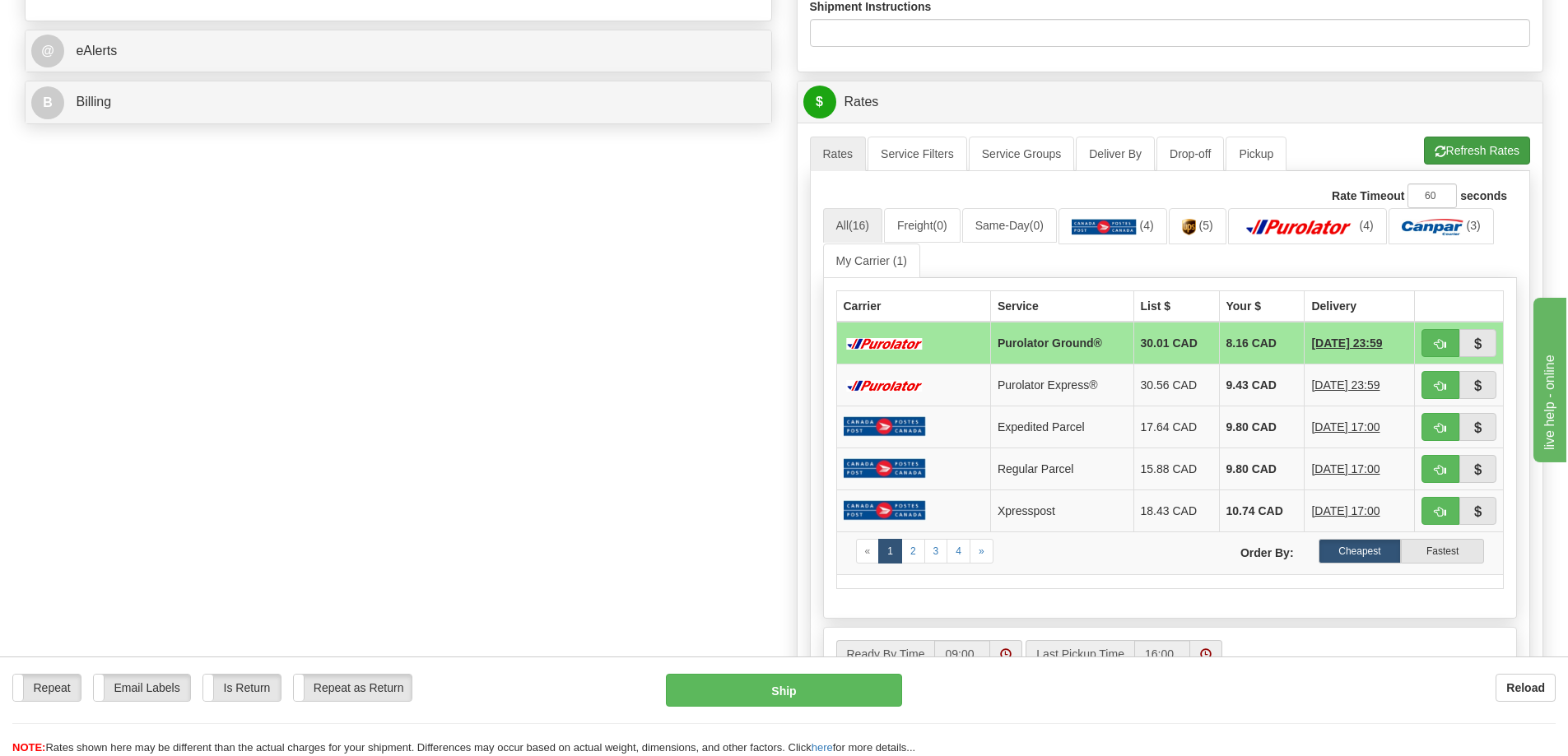 type on "PO-0935-136" 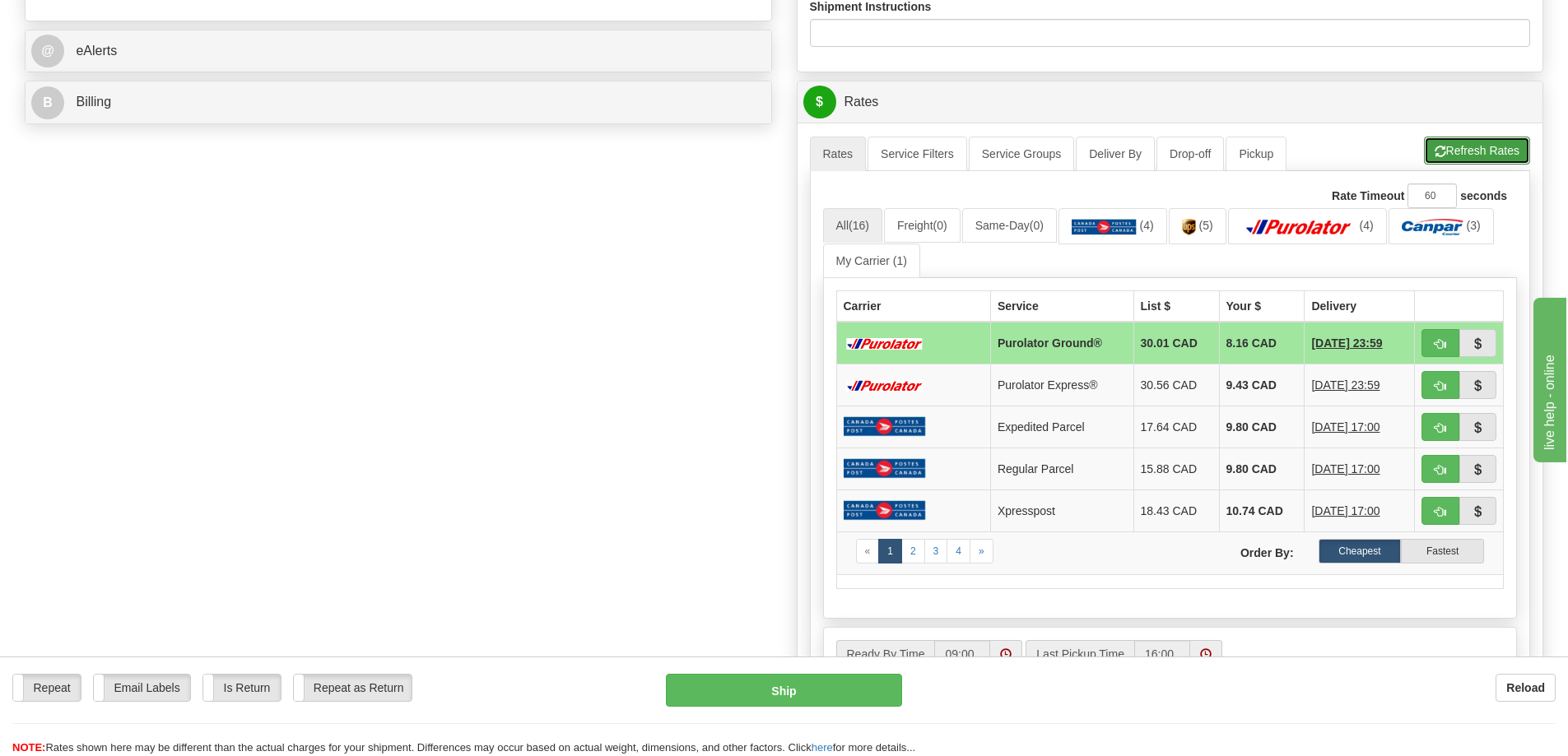 click on "Refresh Rates" at bounding box center (1477, 151) 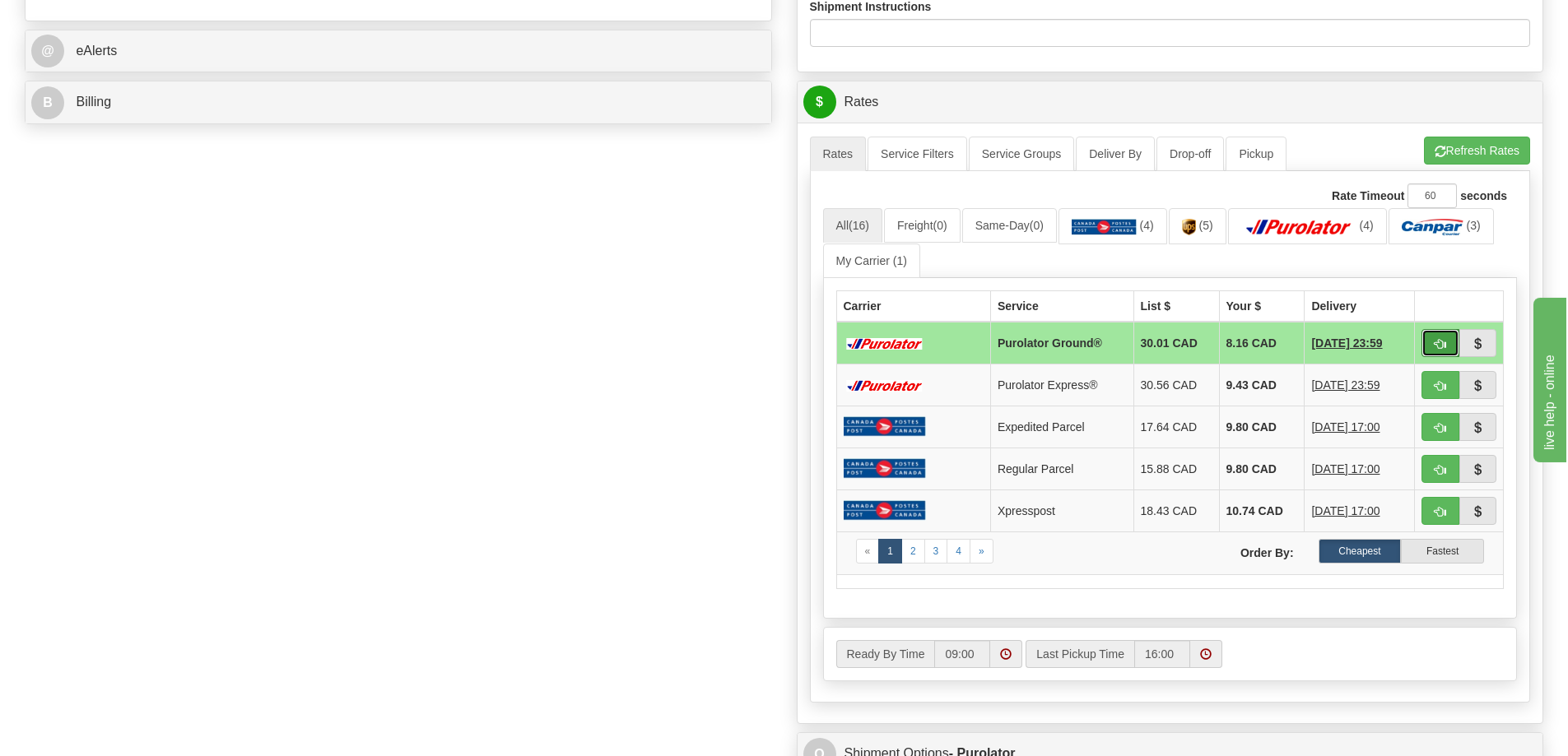 click at bounding box center (1440, 343) 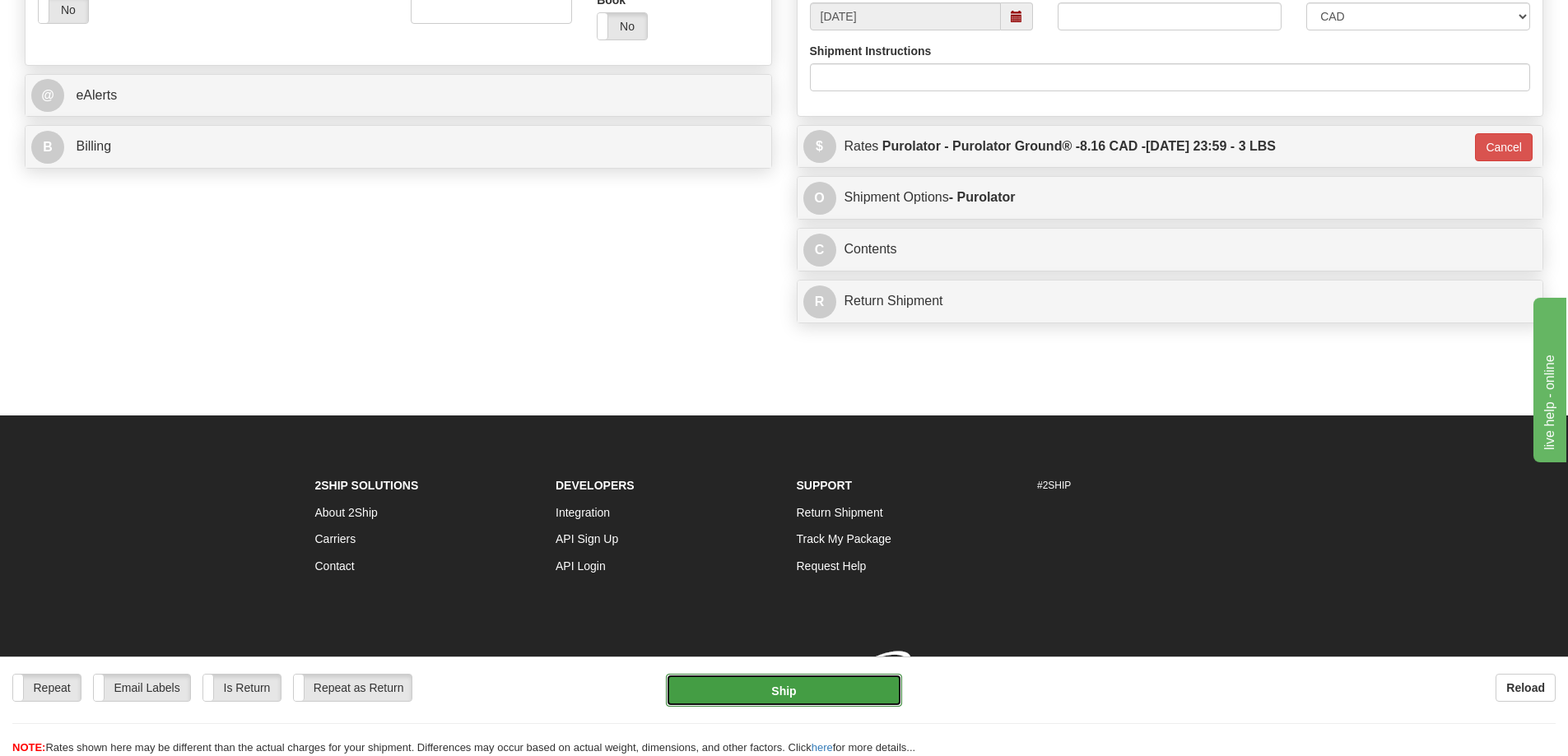click on "Ship" at bounding box center (784, 690) 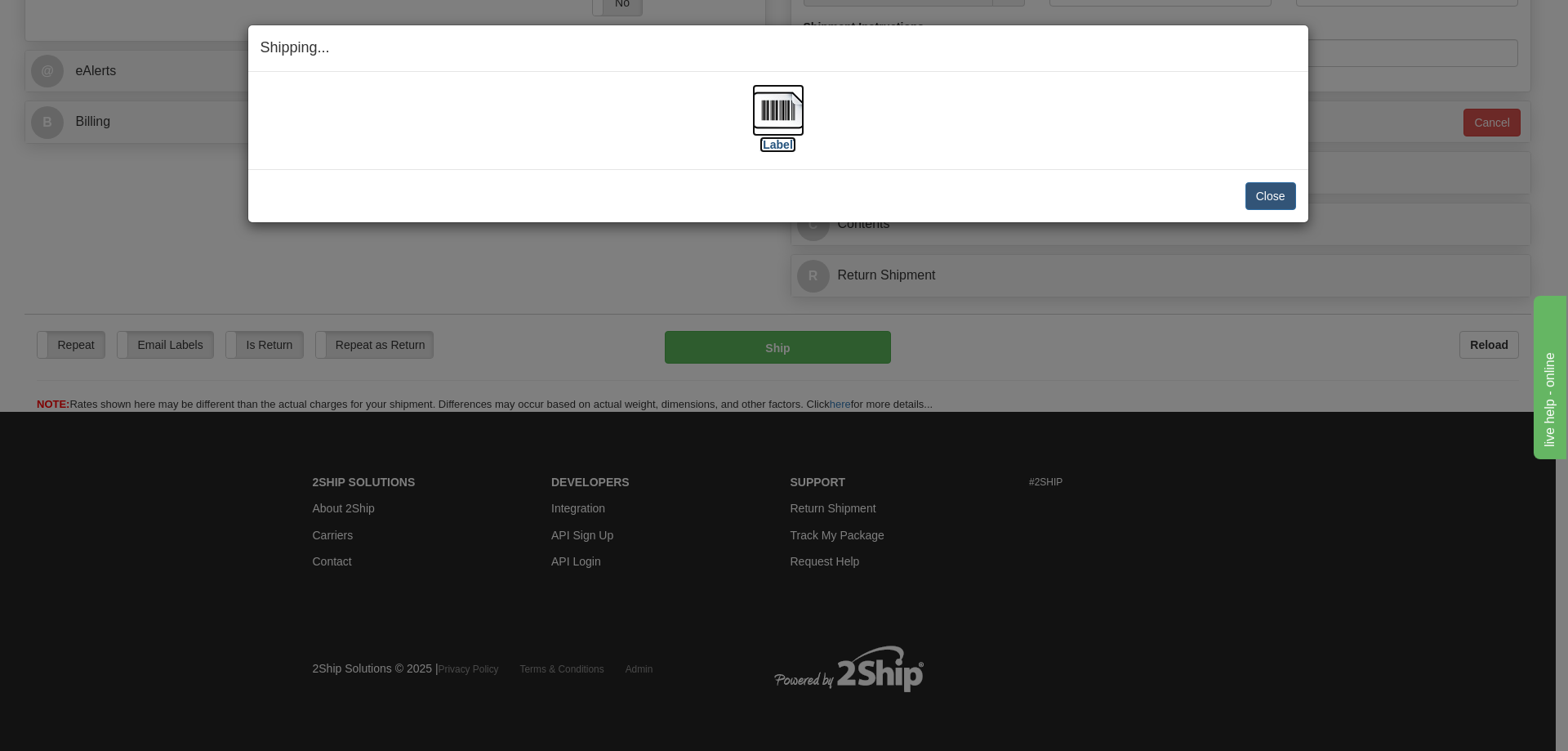click on "[Label]" at bounding box center [778, 145] 